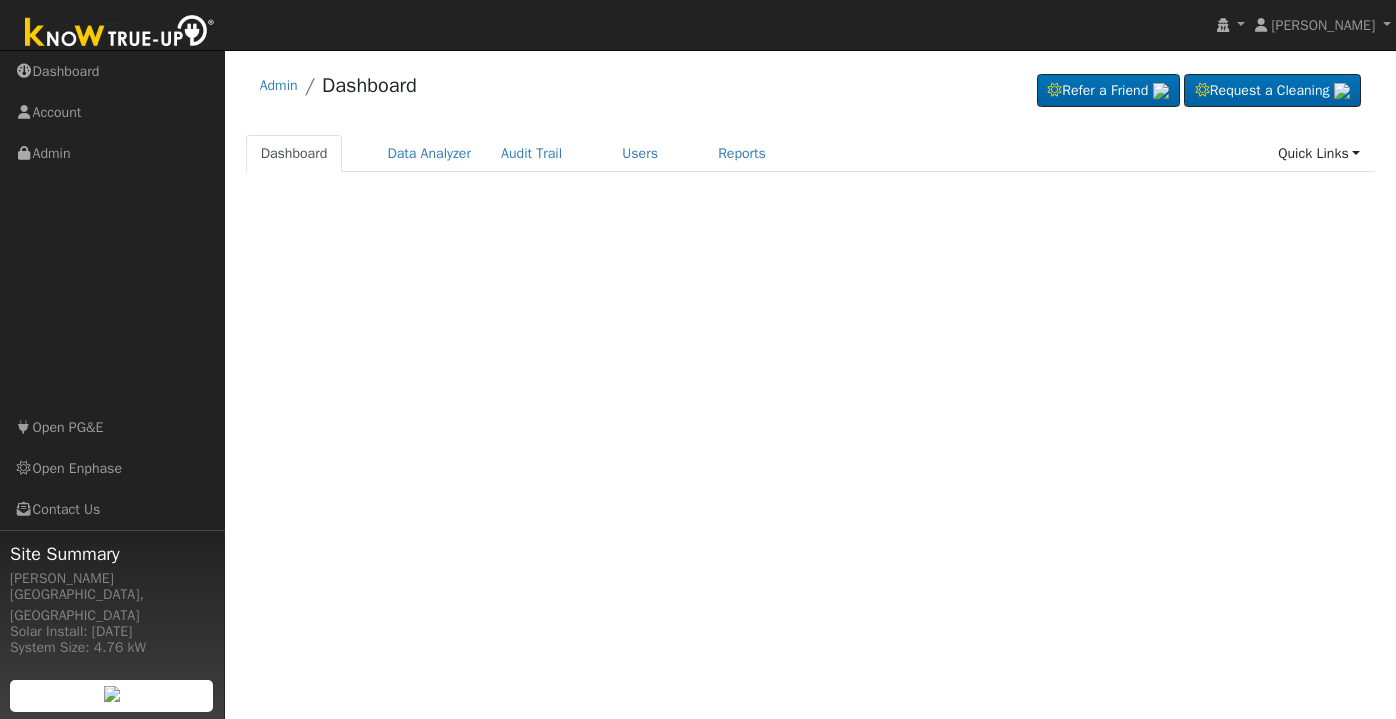scroll, scrollTop: 0, scrollLeft: 0, axis: both 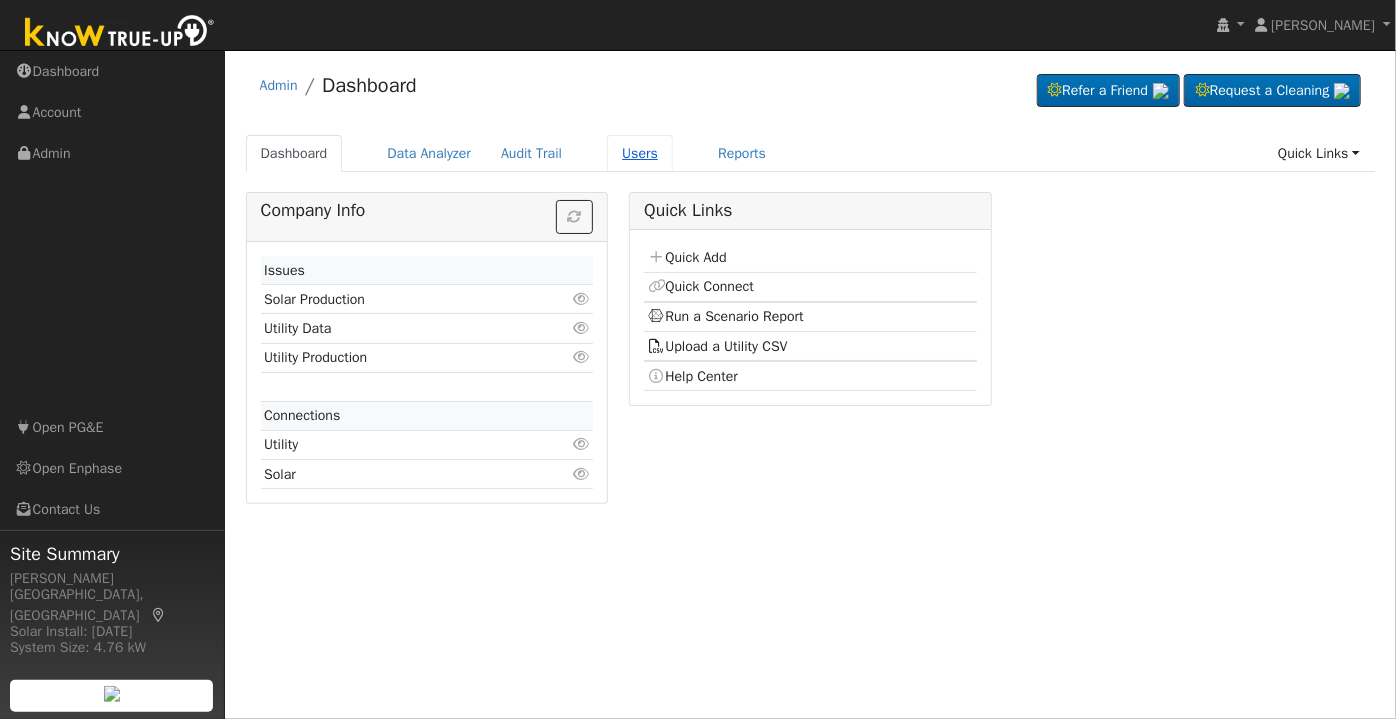 click on "Users" at bounding box center [640, 153] 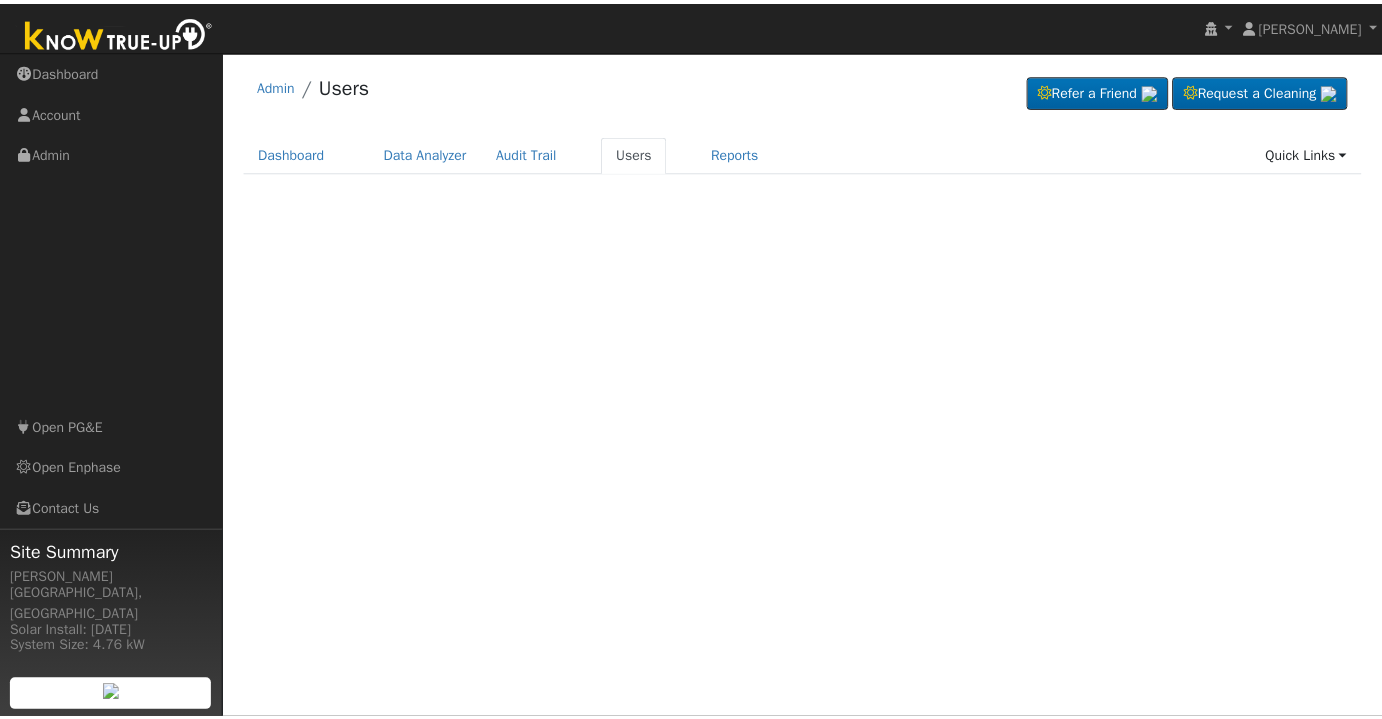 scroll, scrollTop: 0, scrollLeft: 0, axis: both 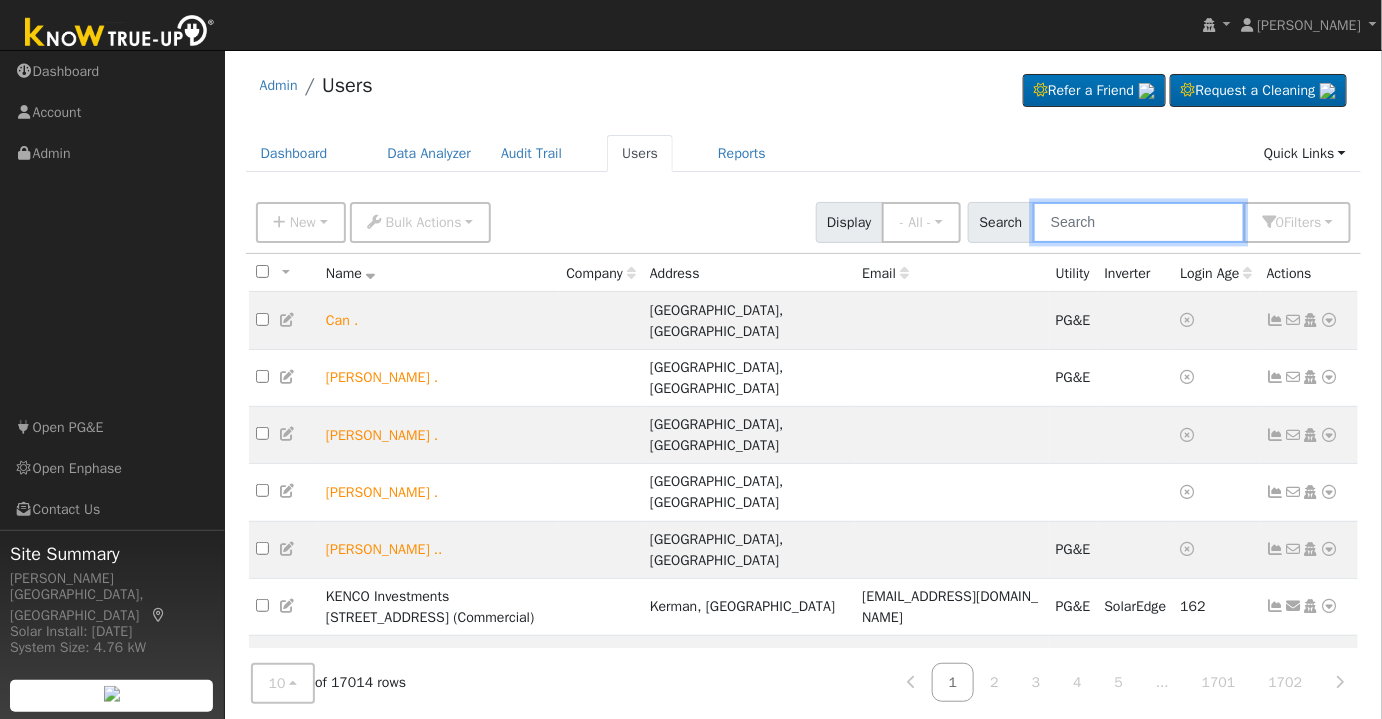 click at bounding box center [1139, 222] 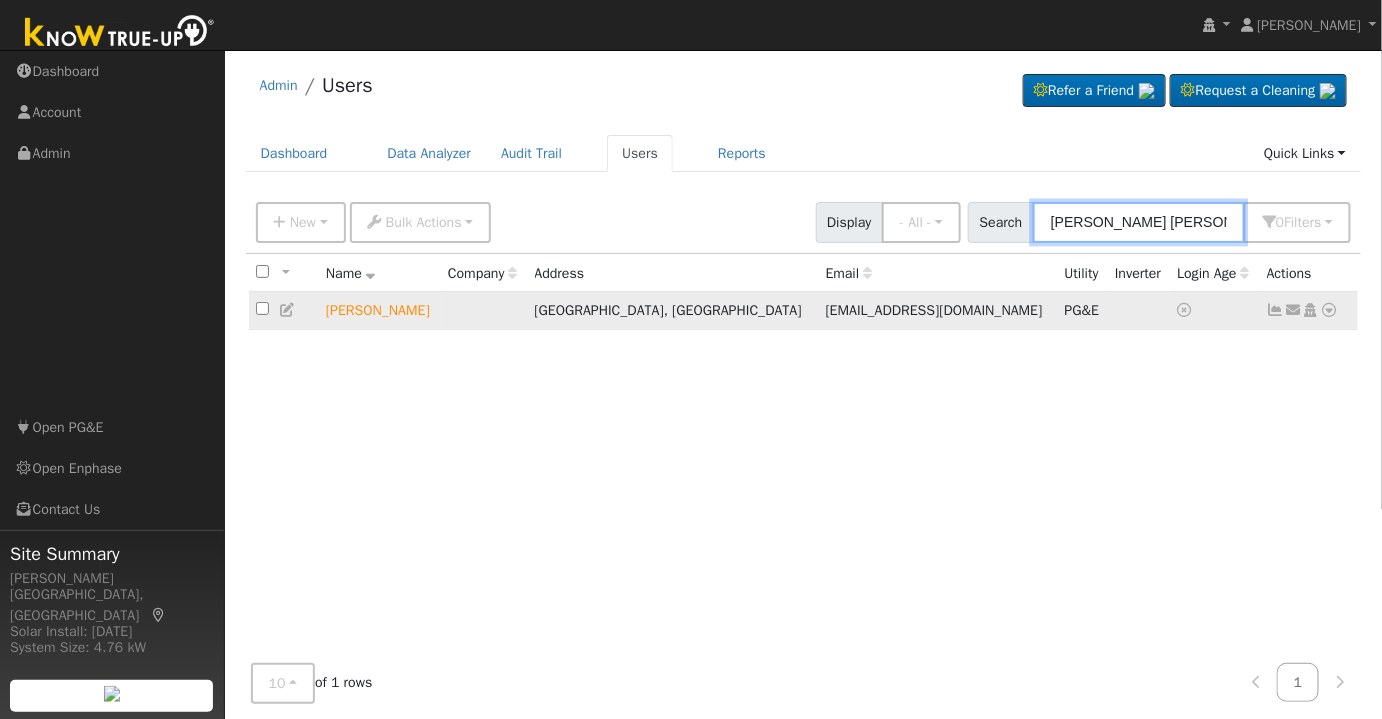 type on "[PERSON_NAME] [PERSON_NAME]" 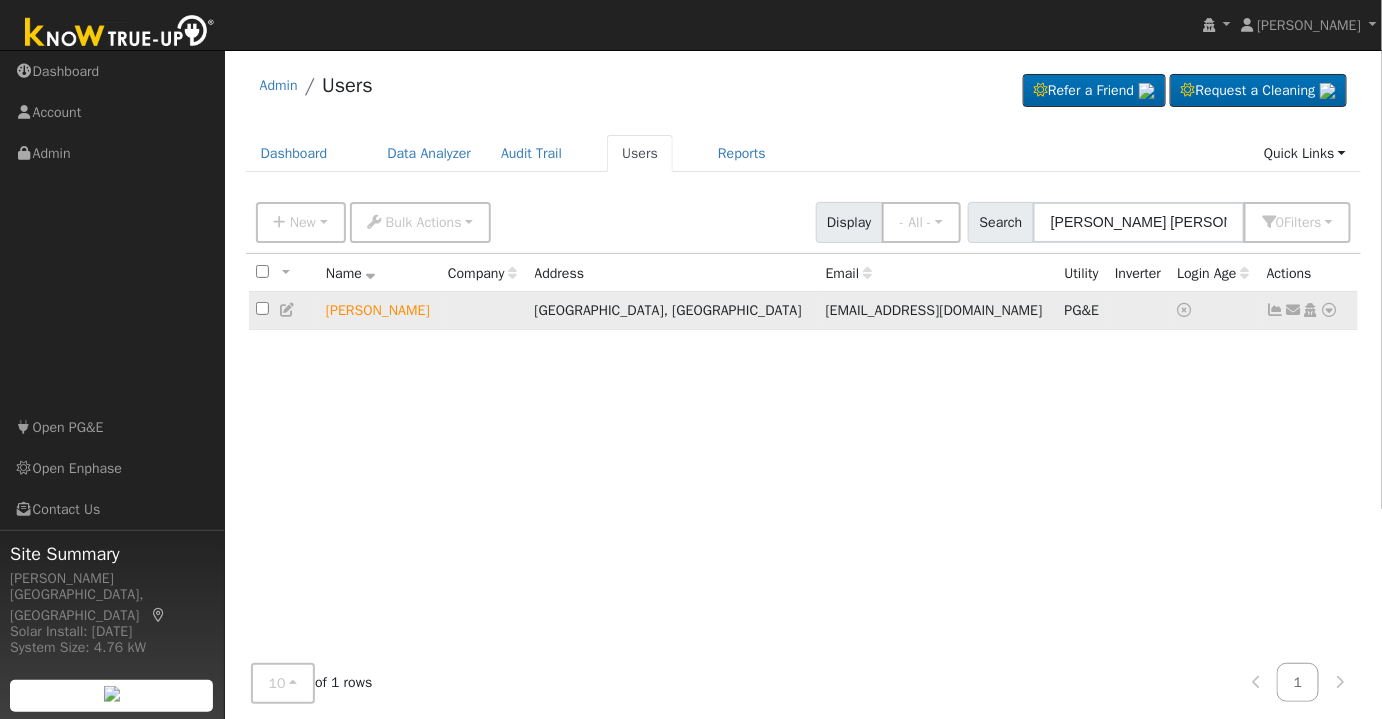 click at bounding box center (1330, 310) 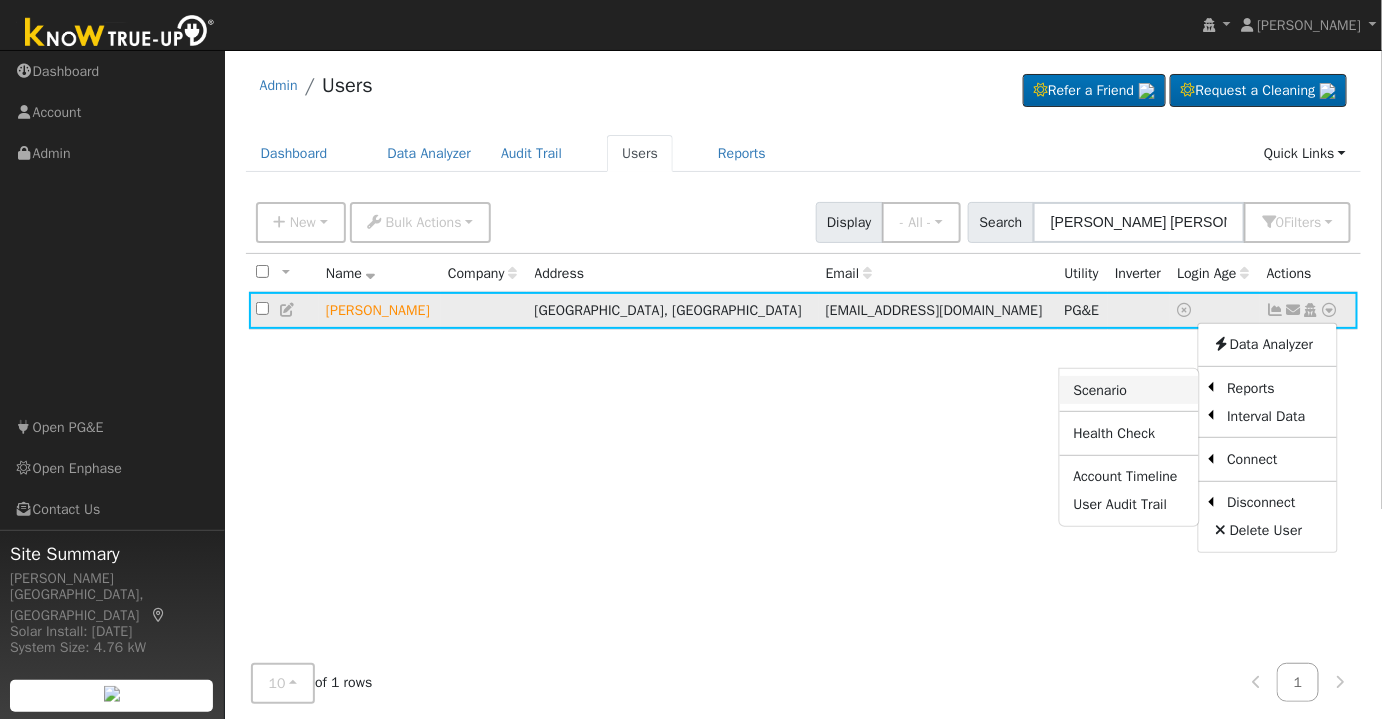 click on "Scenario" at bounding box center (1129, 390) 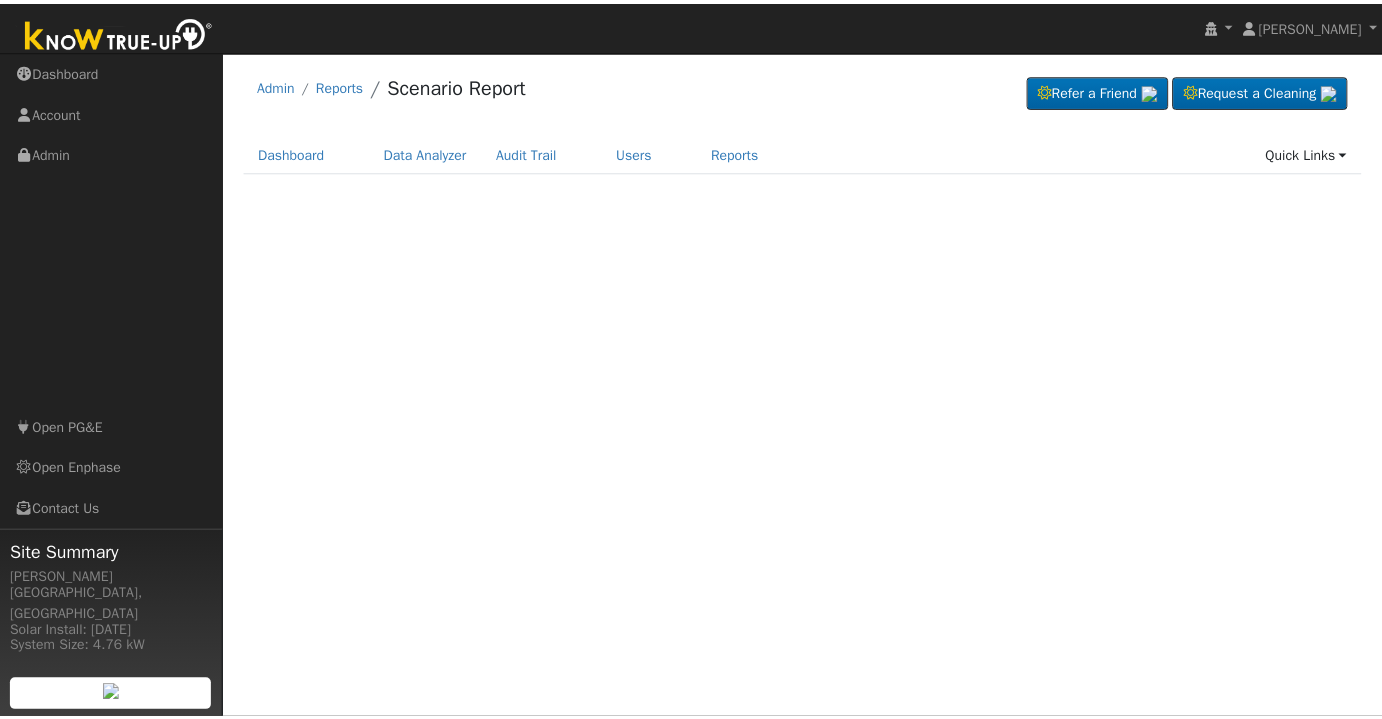scroll, scrollTop: 0, scrollLeft: 0, axis: both 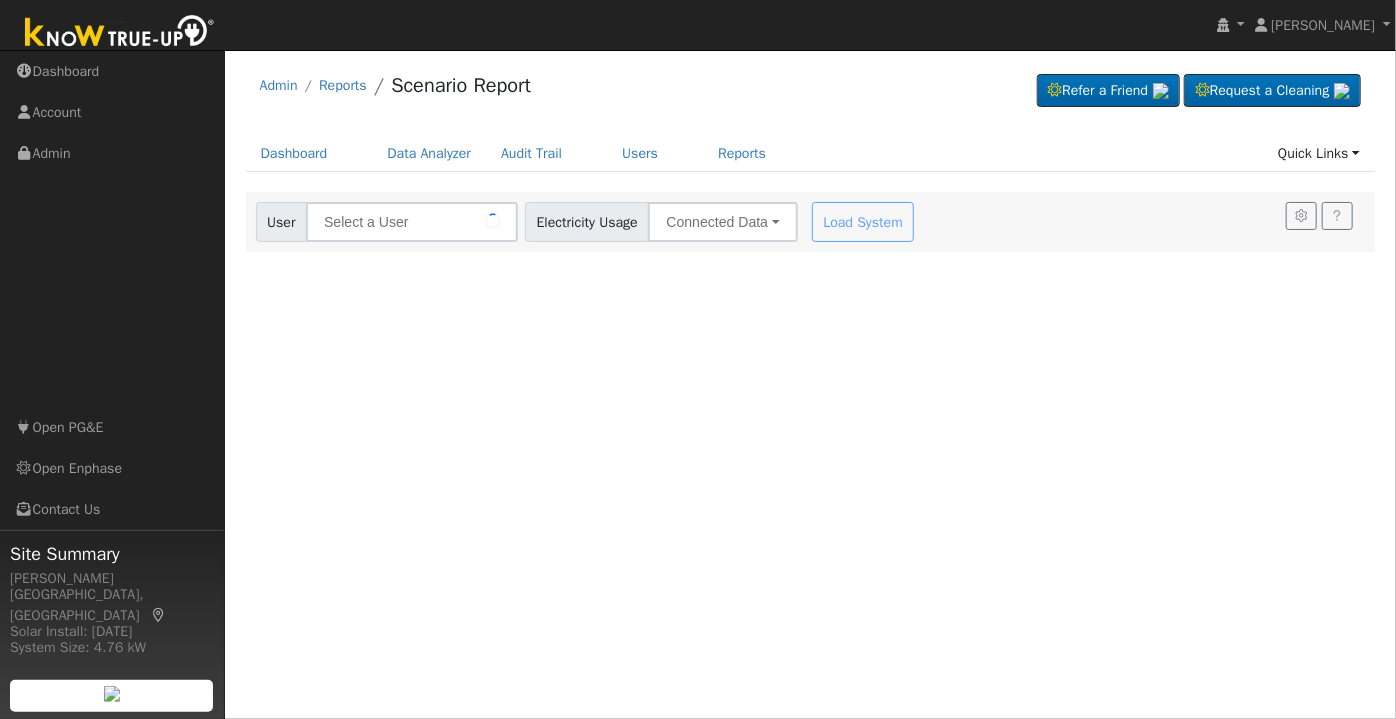 type on "[PERSON_NAME]" 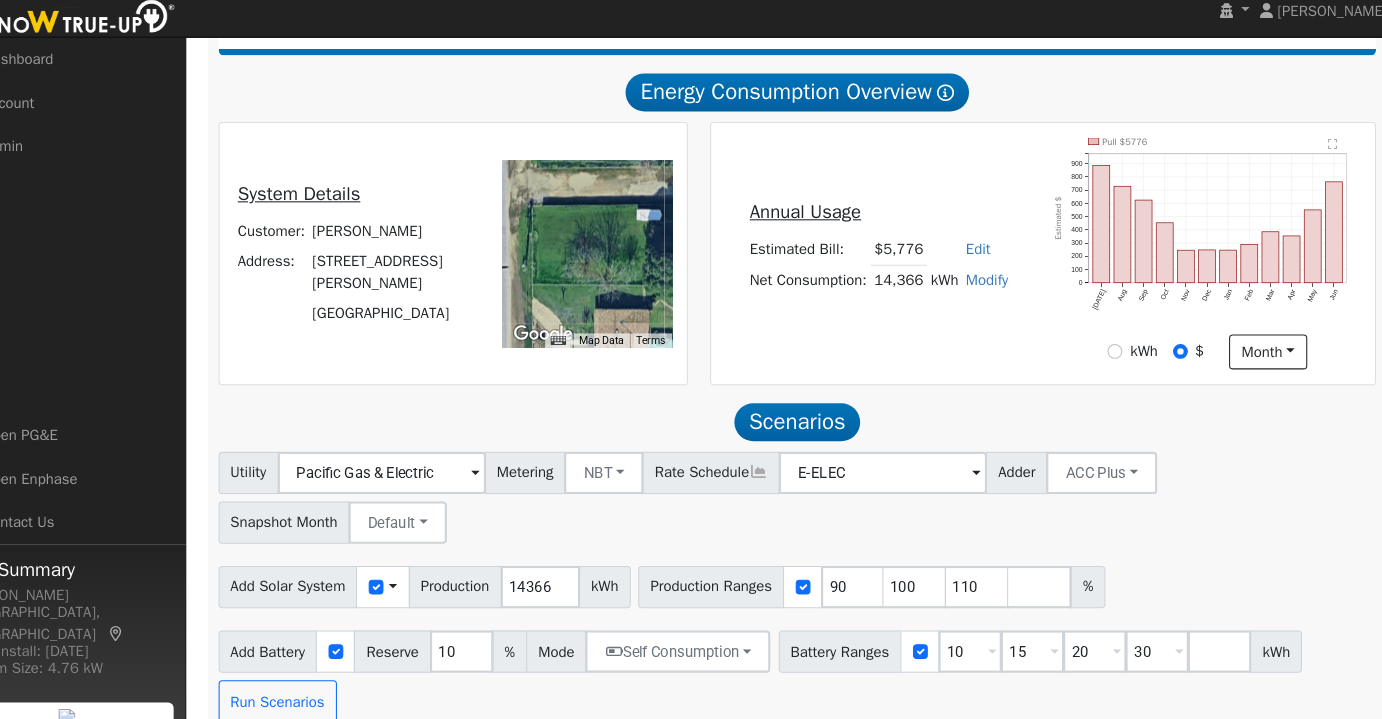 scroll, scrollTop: 331, scrollLeft: 0, axis: vertical 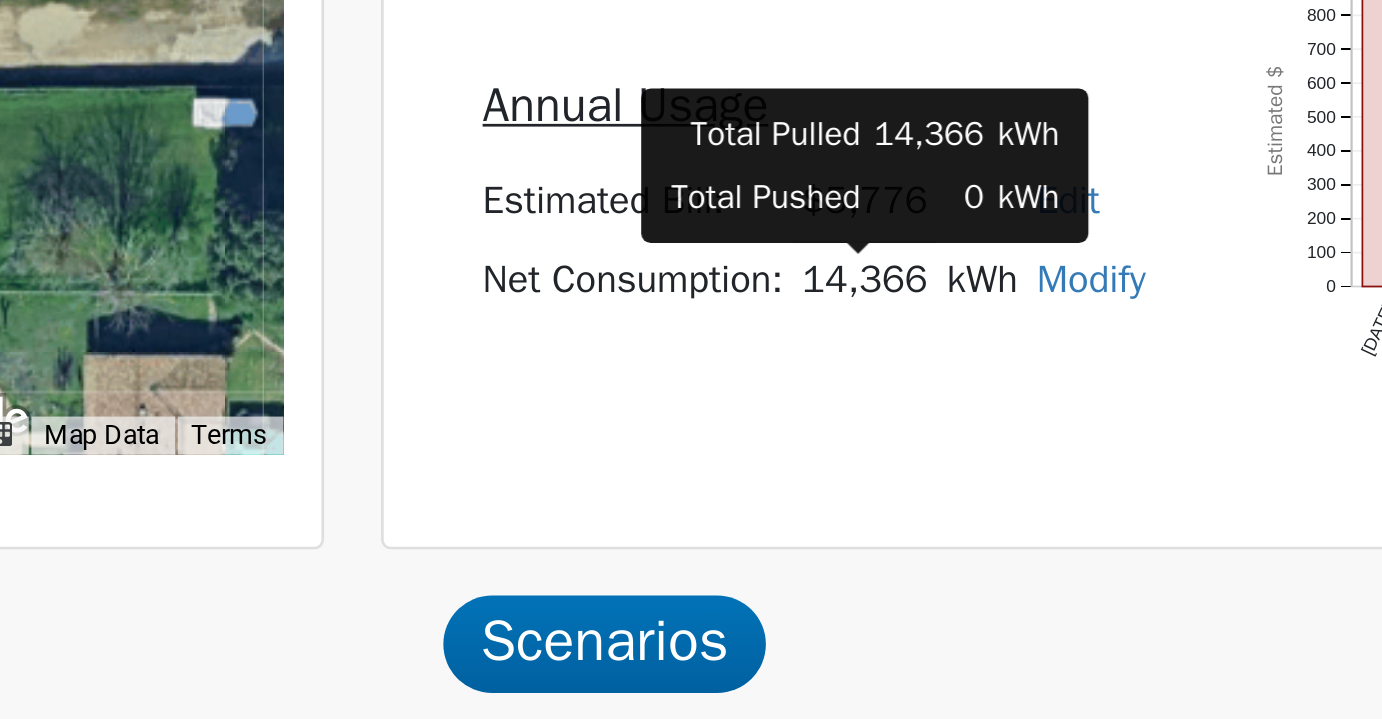 click on "Annual Usage Estimated Bill: $5,776 Edit Estimated Bill $ Annual Net Consumption: 14,366  kWh Modify Add Consumption Add Electric Vehicle  Add Consumption  Current: 14366 kWh Add: + 0 kWh New Total: = 0 kWh Save  Add Electric Vehicle  miles per week Save Pull $5776  [DATE] Aug Sep Oct Nov Dec Jan Feb Mar Apr May Jun 0 100 200 300 400 500 600 700 800 900  Estimated $ onclick="" onclick="" onclick="" onclick="" onclick="" onclick="" onclick="" onclick="" onclick="" onclick="" onclick="" onclick="" onclick="" onclick="" onclick="" onclick="" onclick="" onclick="" onclick="" onclick="" onclick="" onclick="" onclick="" onclick=""  kWh  $ month Day Month" at bounding box center (1035, 255) 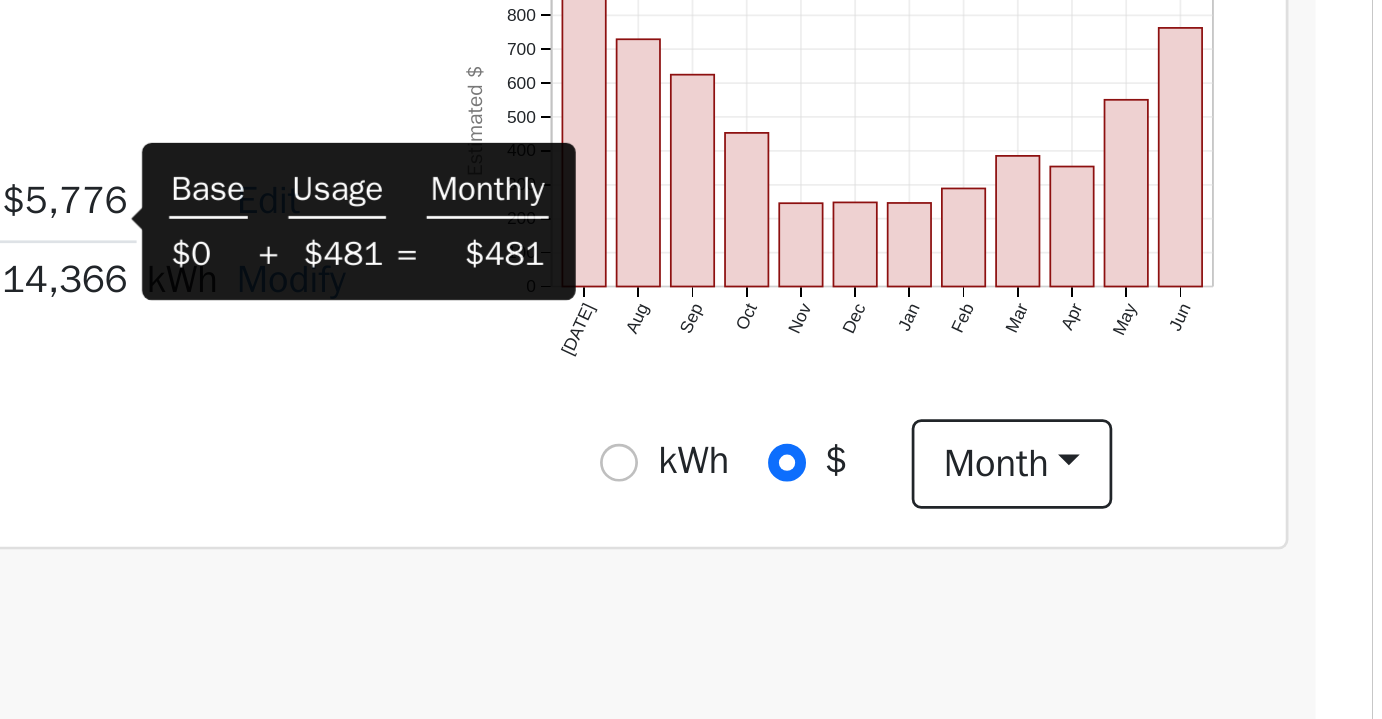 scroll, scrollTop: 331, scrollLeft: 0, axis: vertical 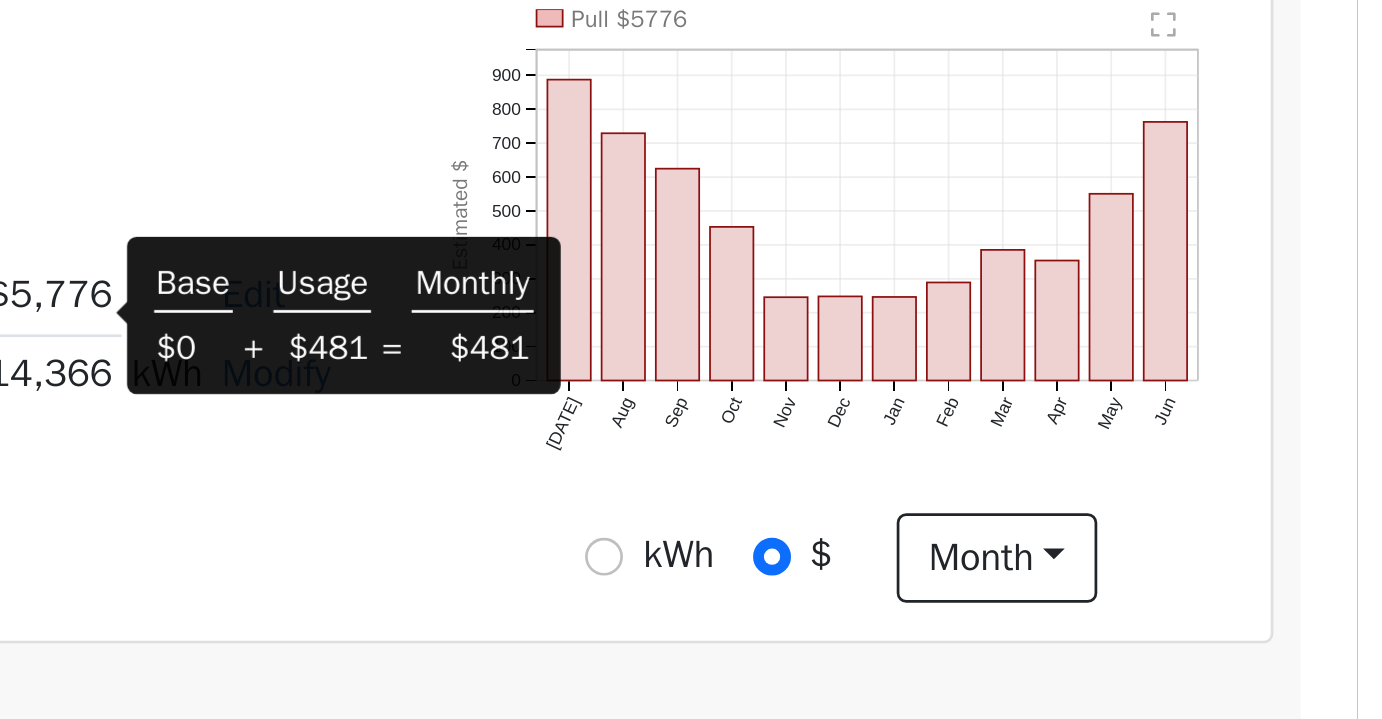 click on "Pull $5776  [DATE] Aug Sep Oct Nov Dec Jan Feb Mar Apr May Jun 0 100 200 300 400 500 600 700 800 900  Estimated $ onclick="" onclick="" onclick="" onclick="" onclick="" onclick="" onclick="" onclick="" onclick="" onclick="" onclick="" onclick="" onclick="" onclick="" onclick="" onclick="" onclick="" onclick="" onclick="" onclick="" onclick="" onclick="" onclick="" onclick=""" 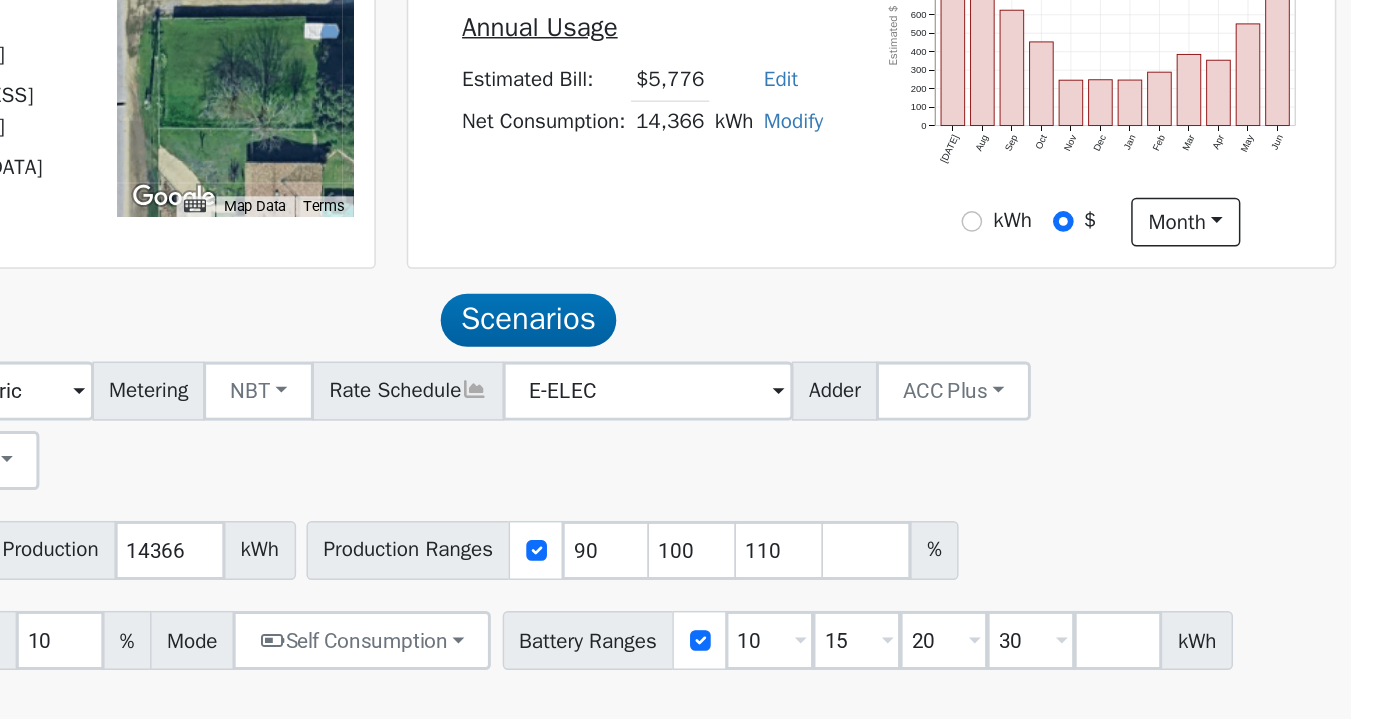 scroll, scrollTop: 331, scrollLeft: 0, axis: vertical 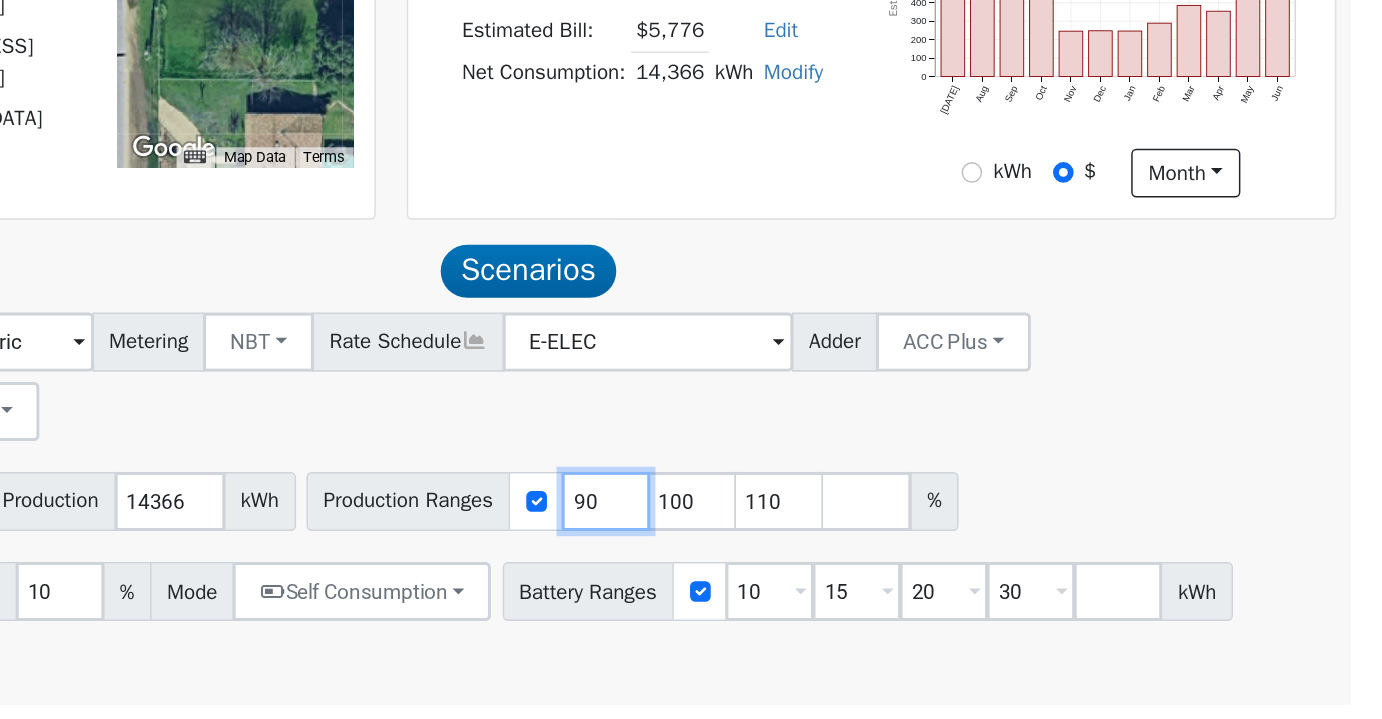 click on "90" at bounding box center (856, 571) 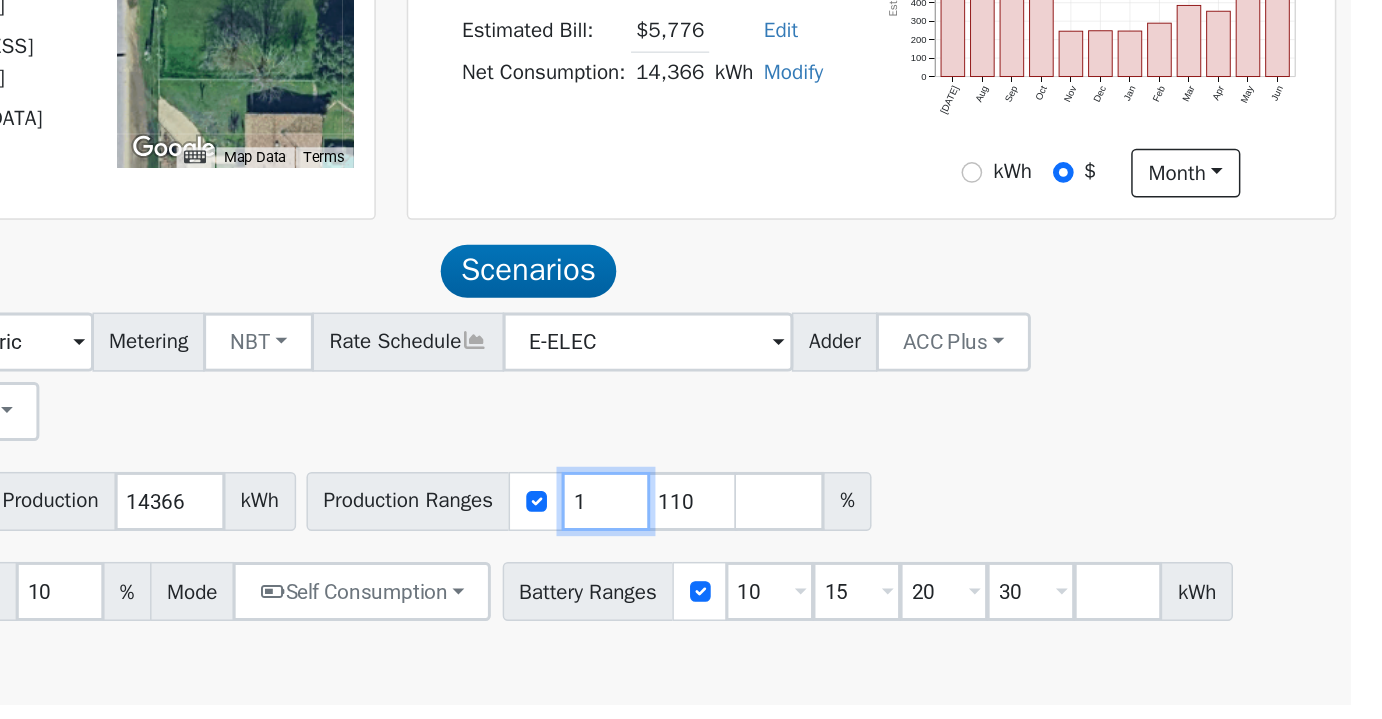 type on "110" 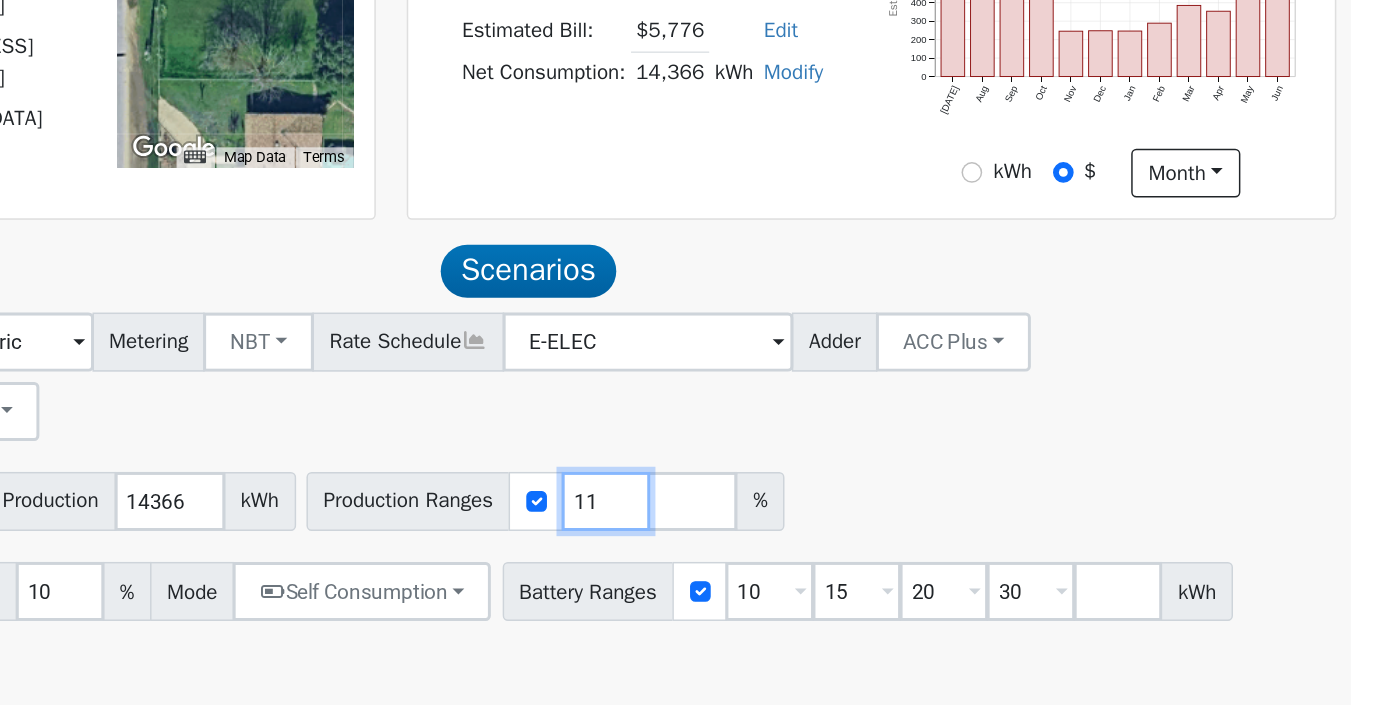 type on "1" 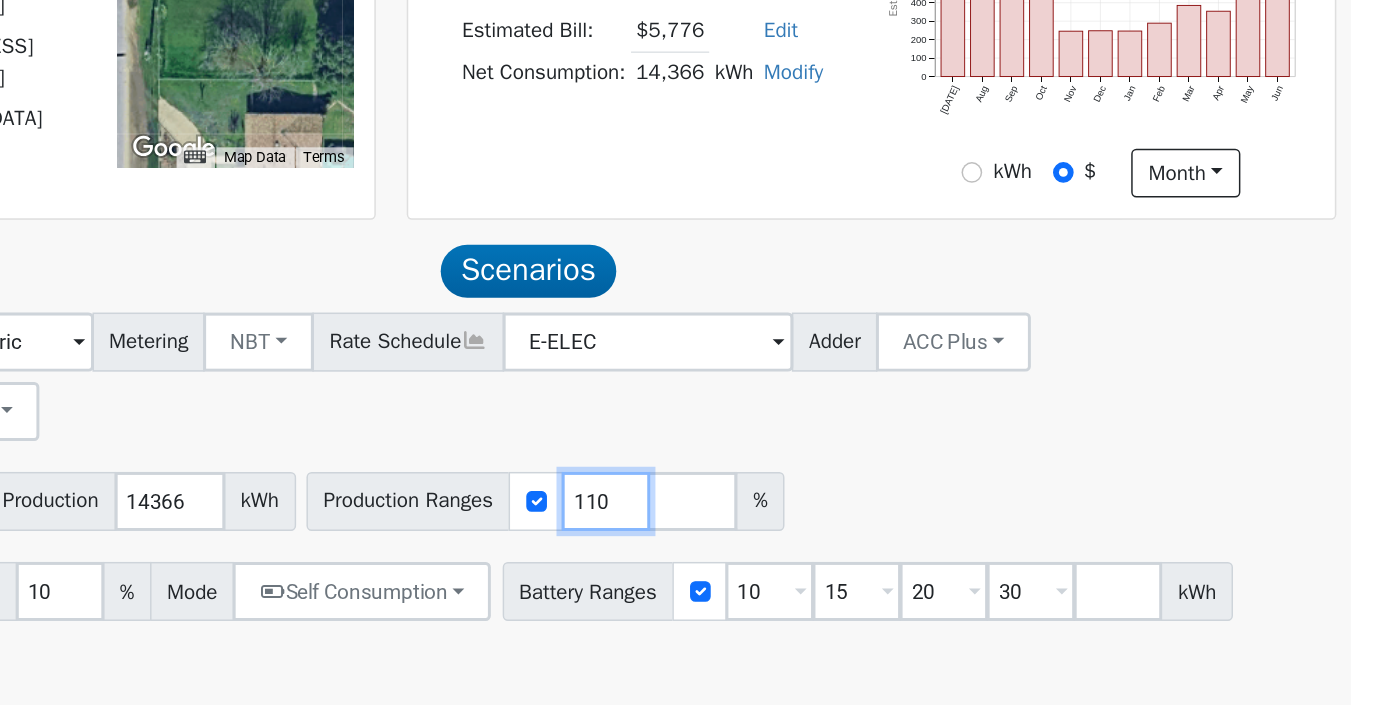 type on "110" 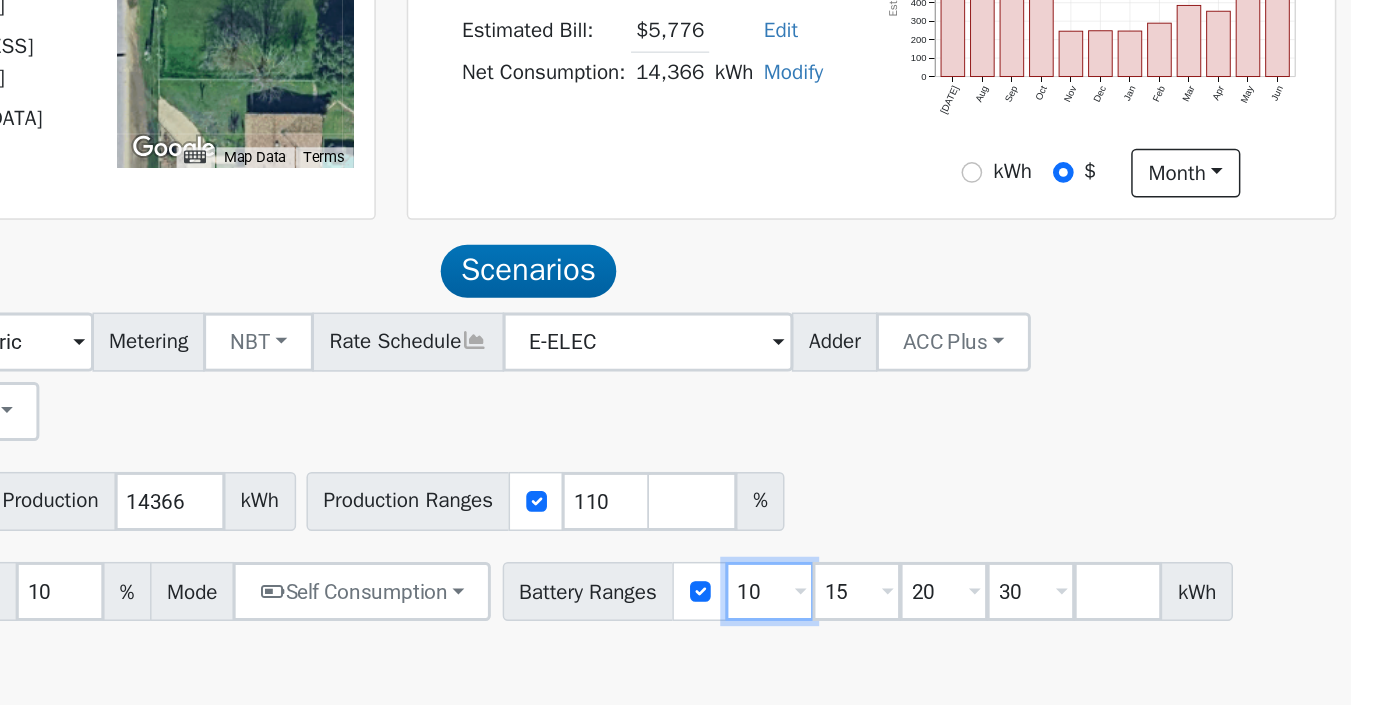 click on "10" at bounding box center [967, 632] 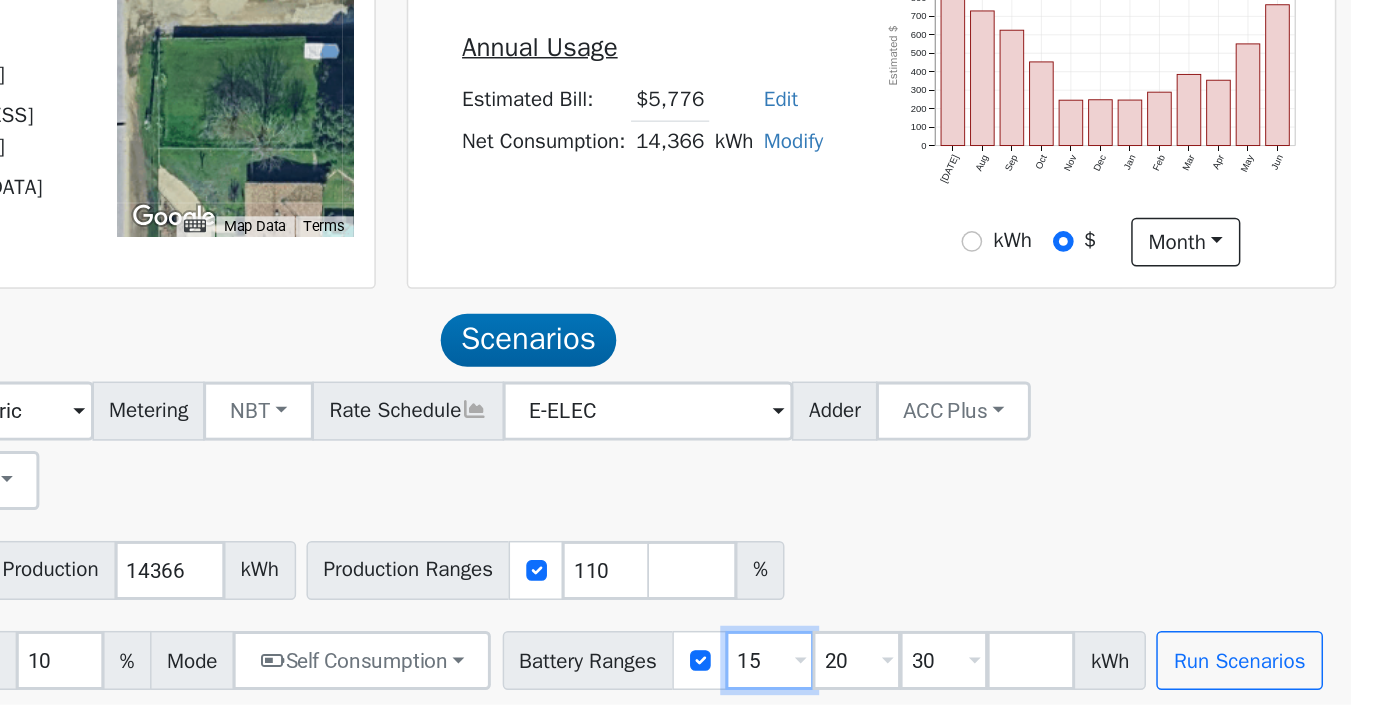 scroll, scrollTop: 285, scrollLeft: 0, axis: vertical 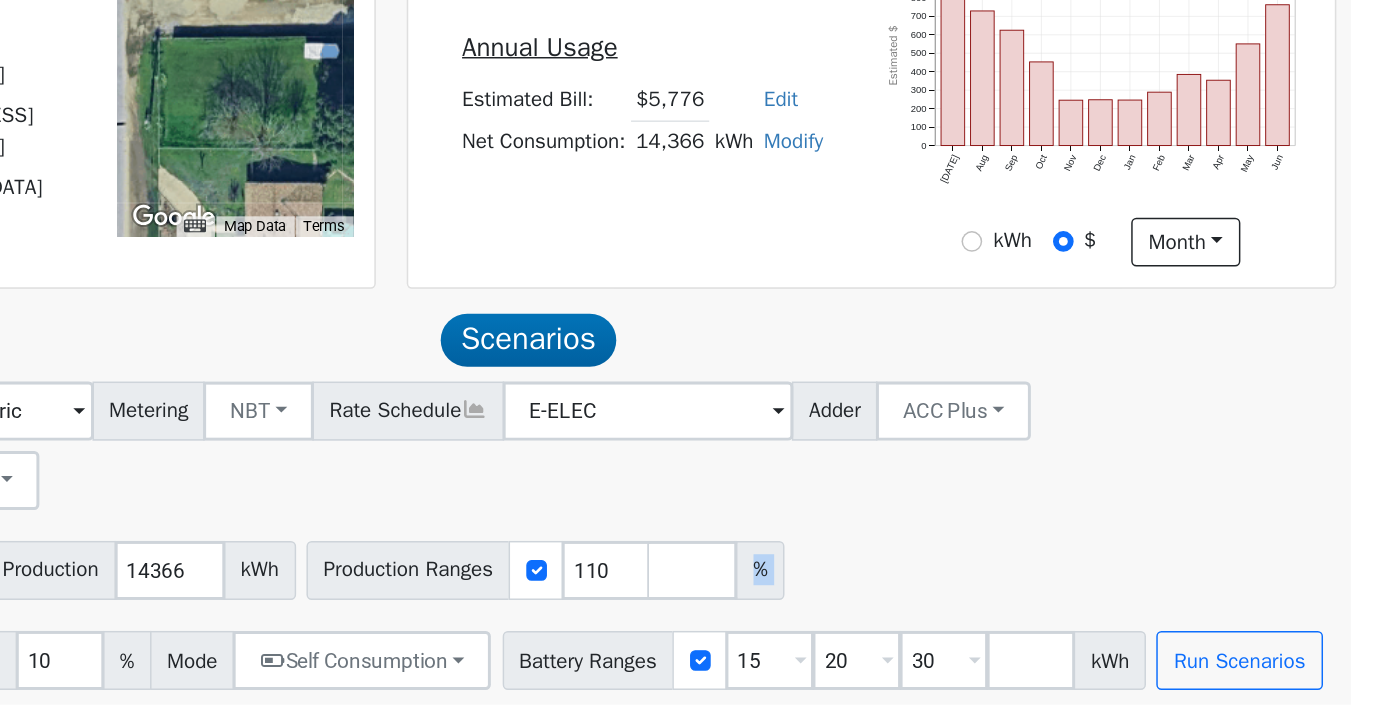 click on "%" at bounding box center (960, 618) 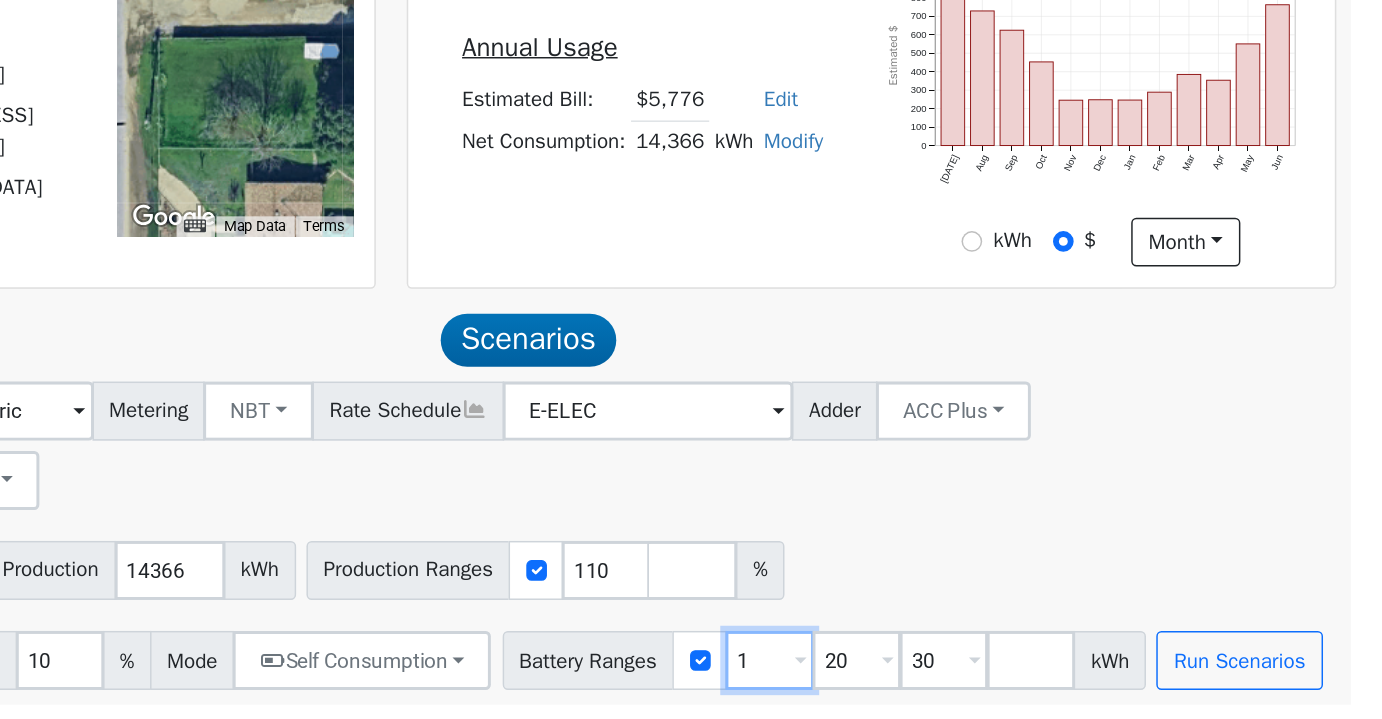 click on "1" at bounding box center (967, 679) 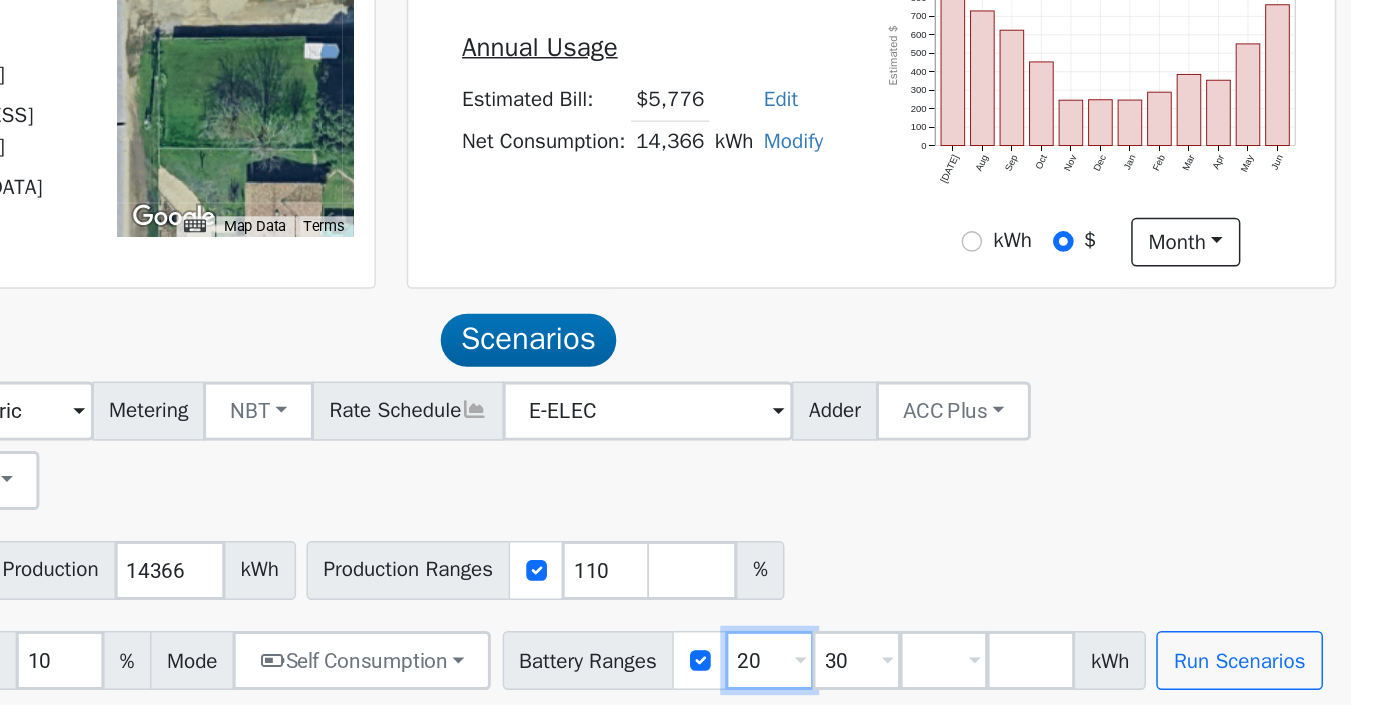 click on "20" at bounding box center [967, 679] 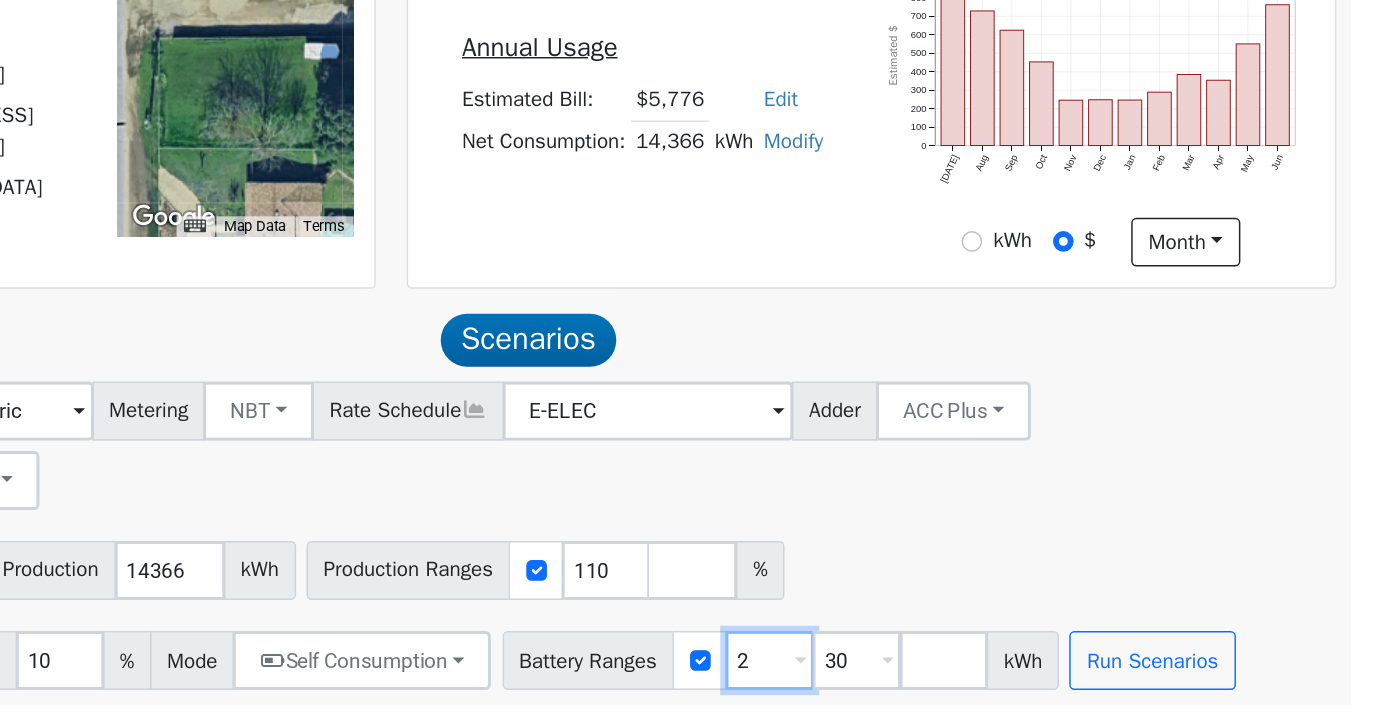 type on "30" 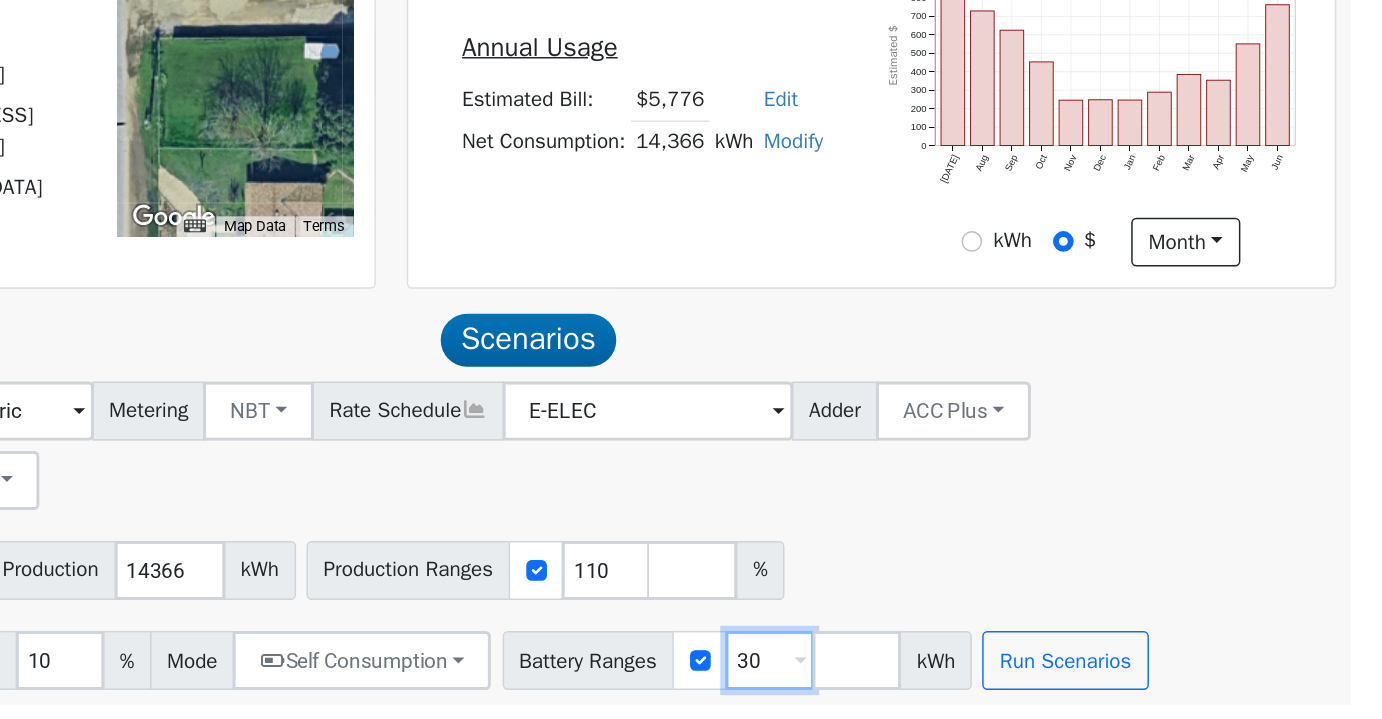 type on "3" 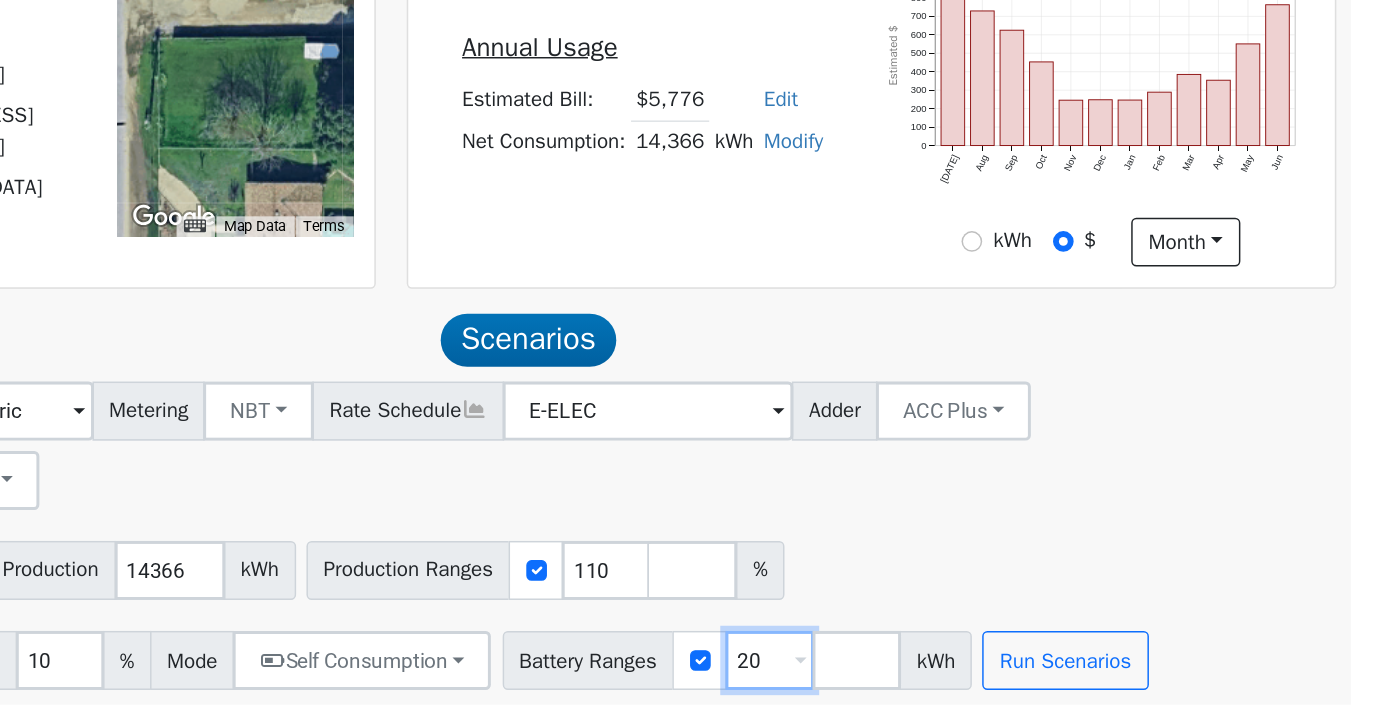 type on "20" 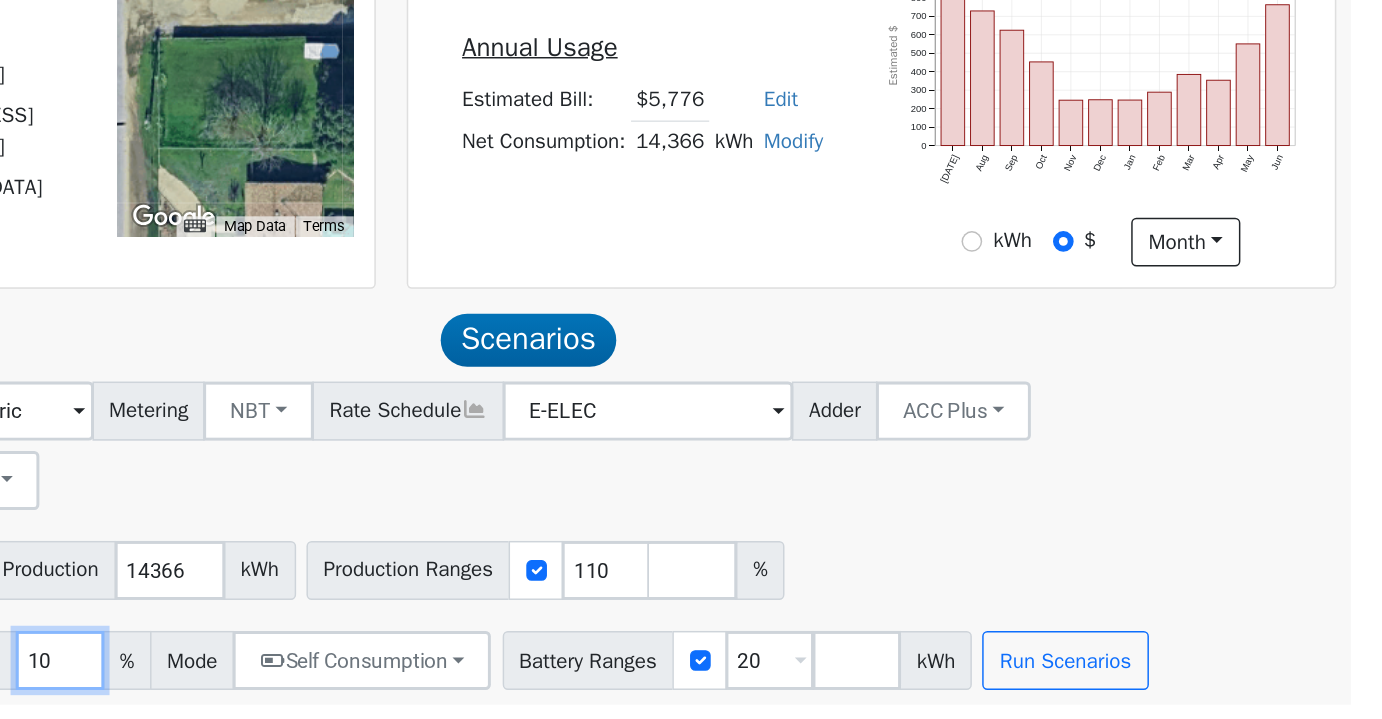click on "10" at bounding box center (486, 679) 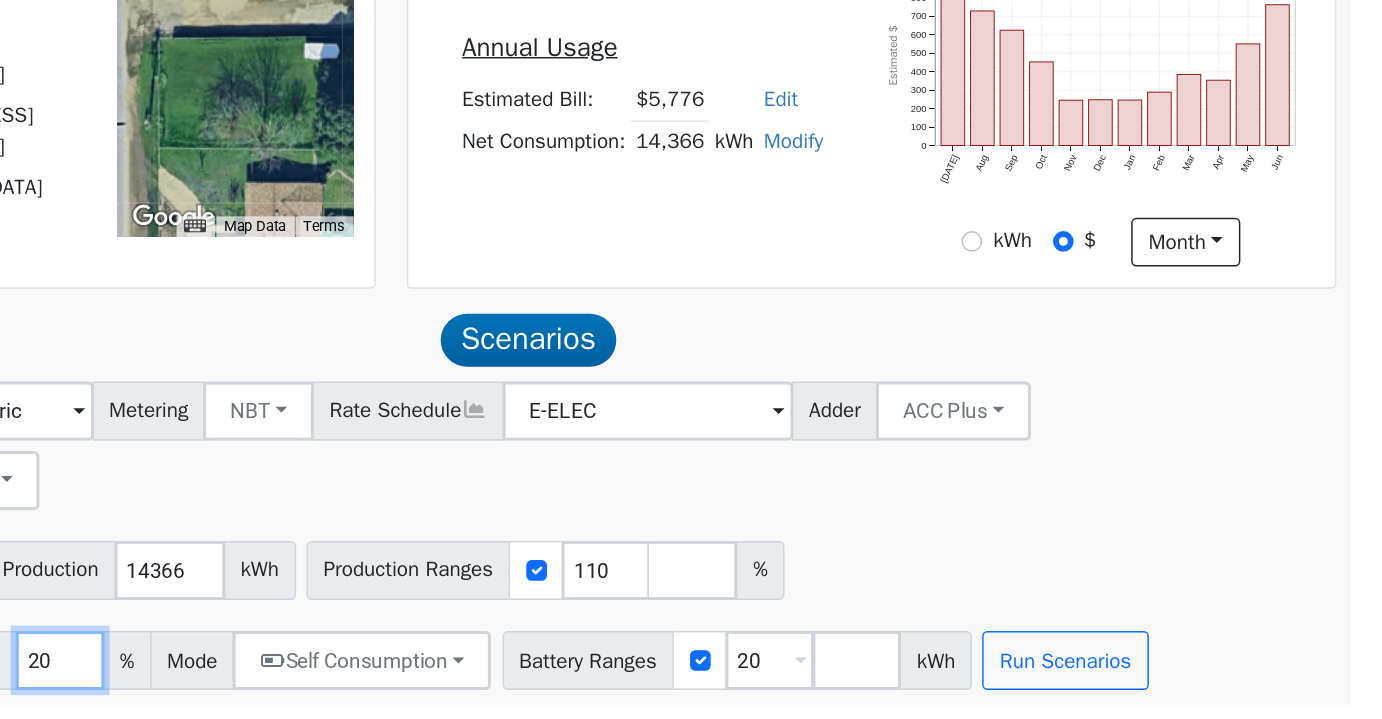 type on "20" 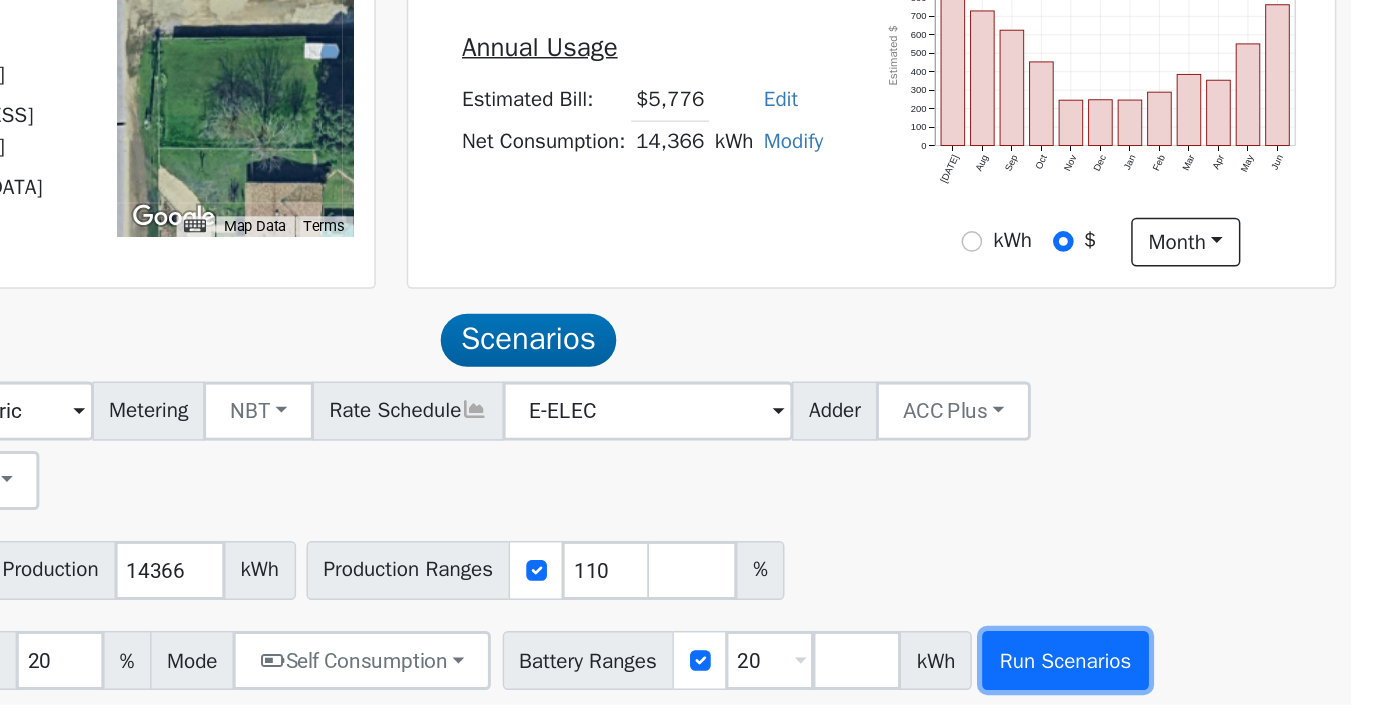 click on "Run Scenarios" at bounding box center (1167, 679) 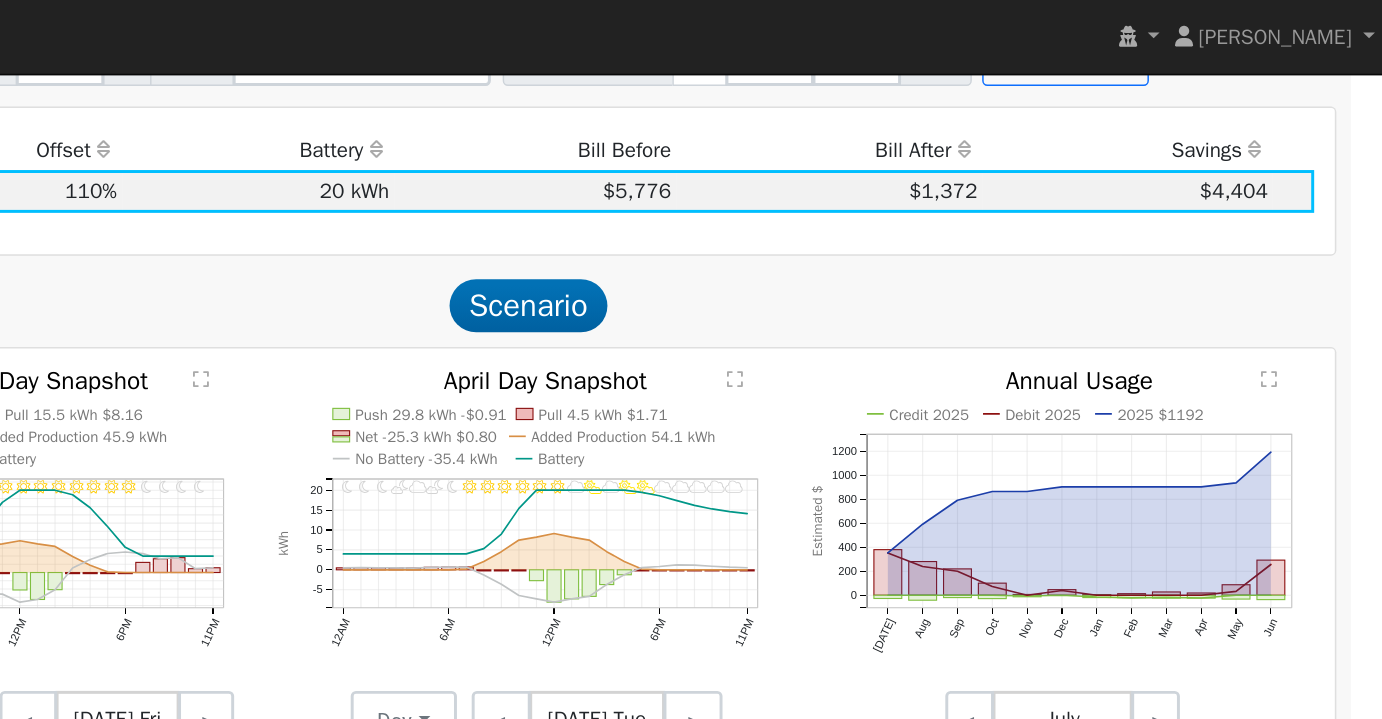 scroll, scrollTop: 913, scrollLeft: 0, axis: vertical 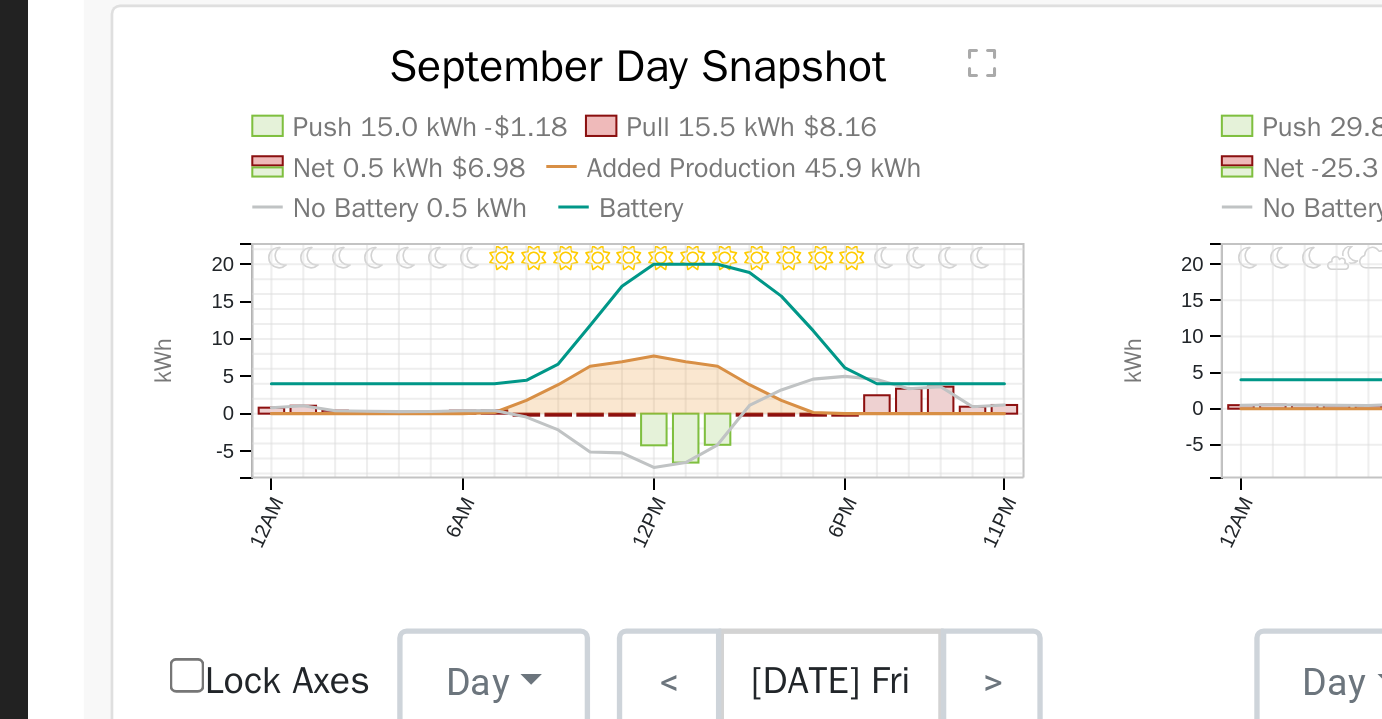 click on "" 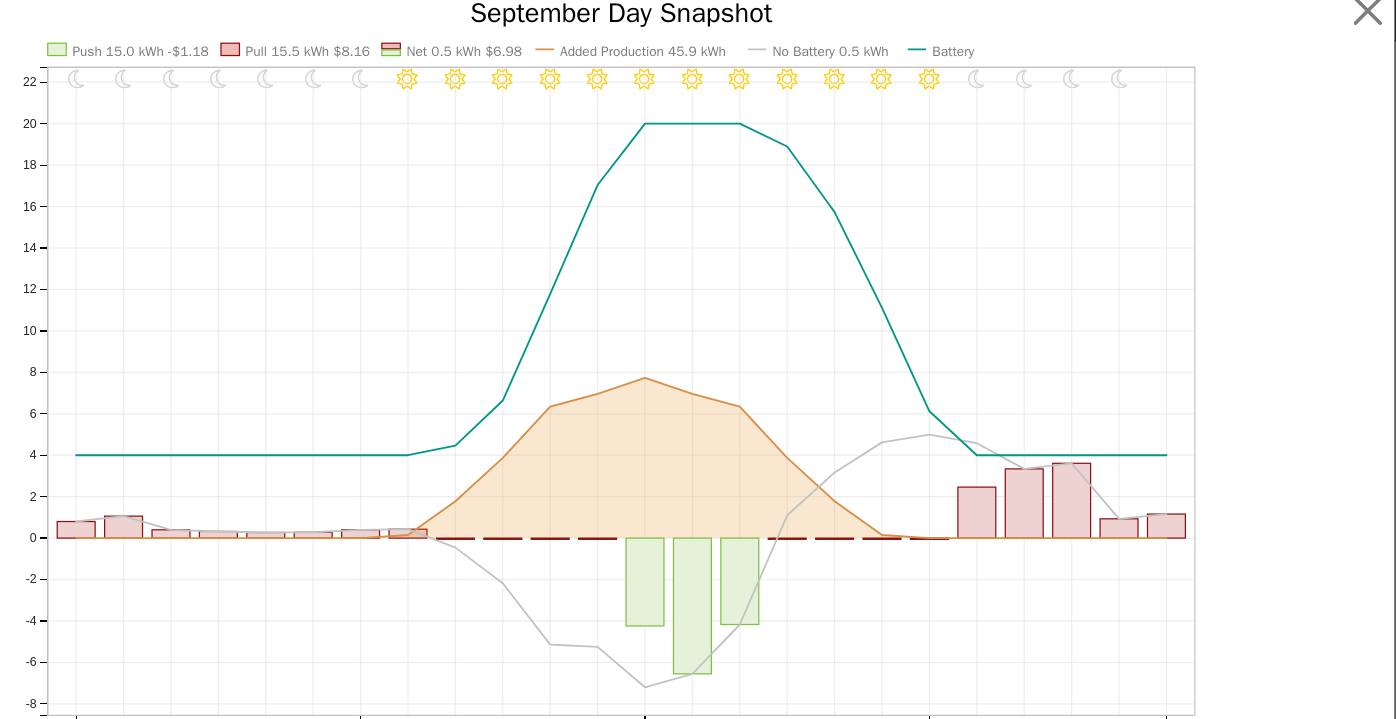 scroll, scrollTop: 865, scrollLeft: 0, axis: vertical 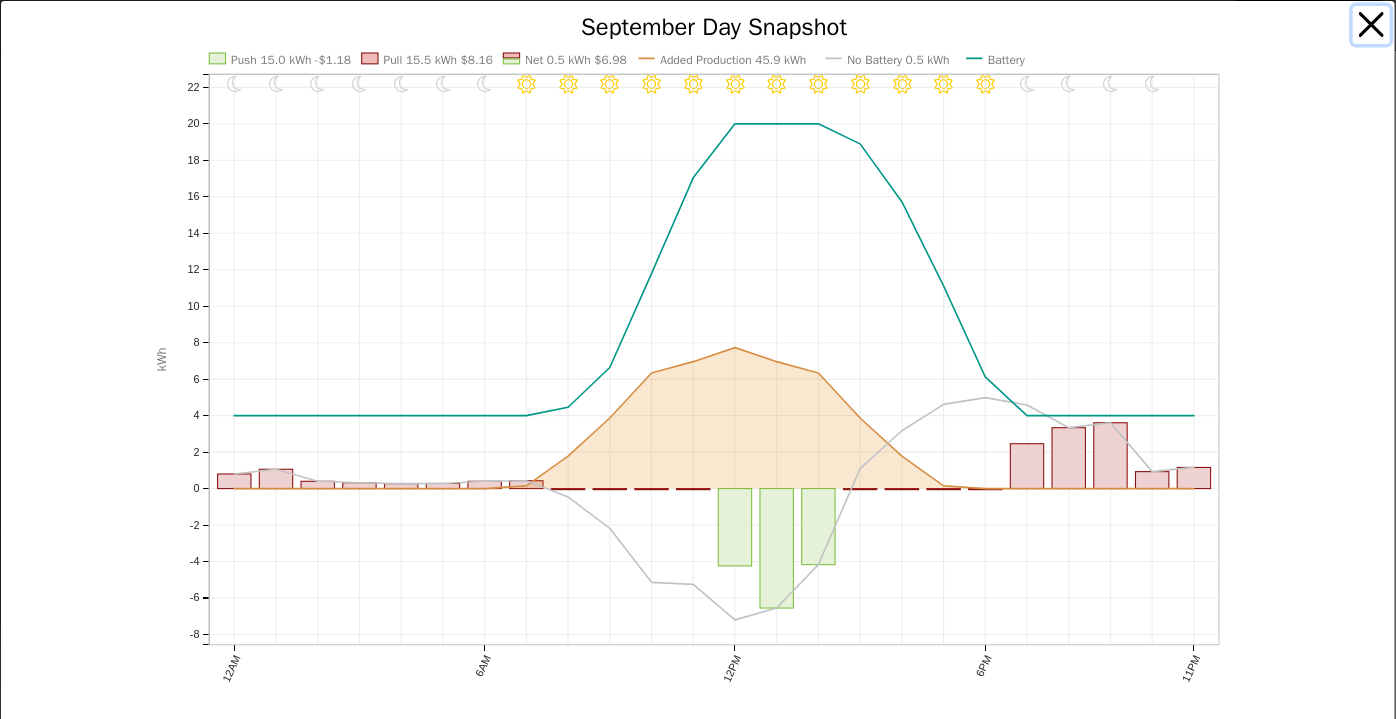 click at bounding box center (1372, 25) 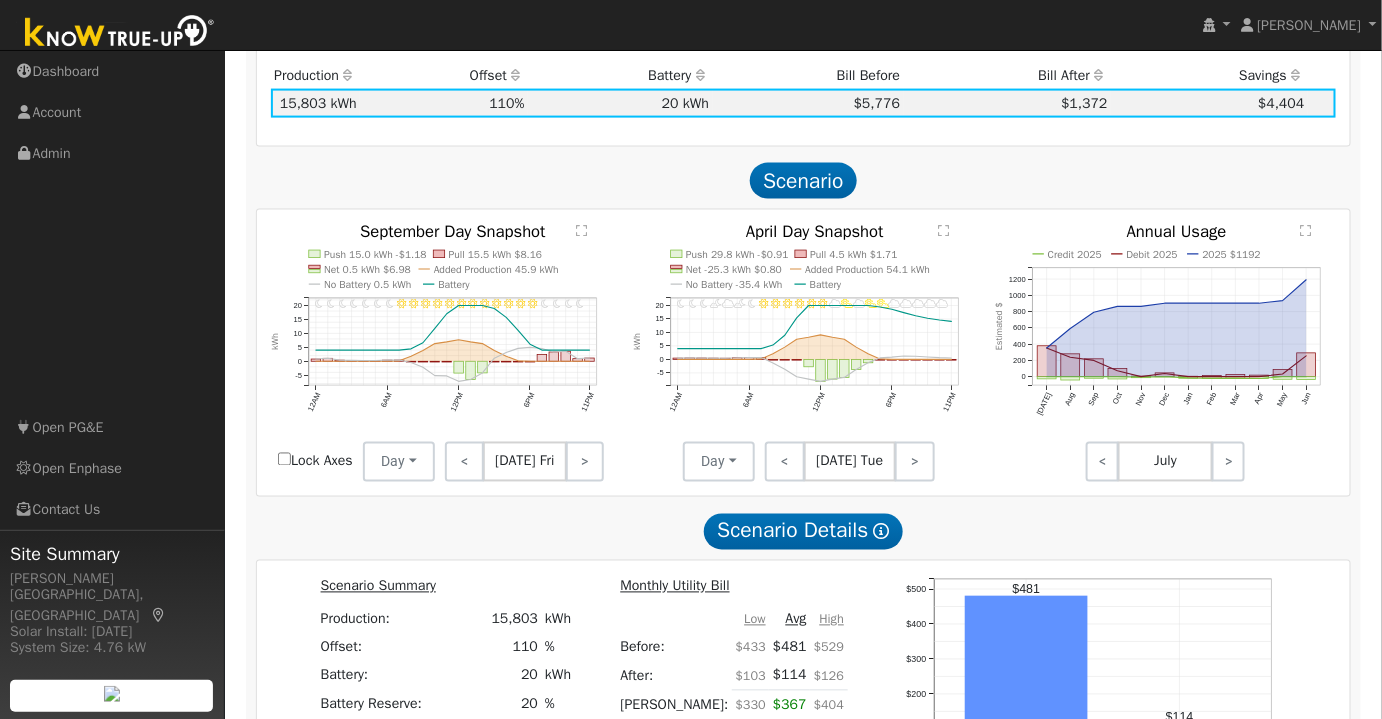 scroll, scrollTop: 1046, scrollLeft: 0, axis: vertical 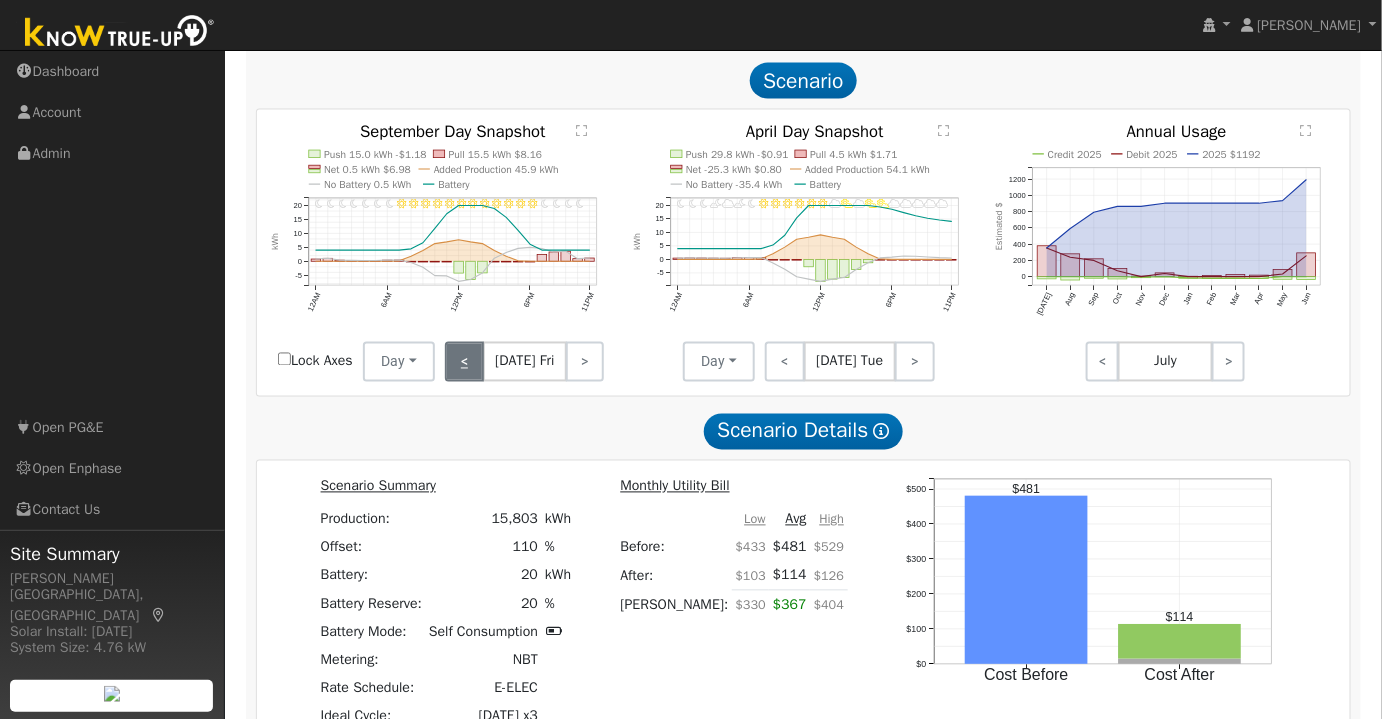 click on "<" at bounding box center (464, 362) 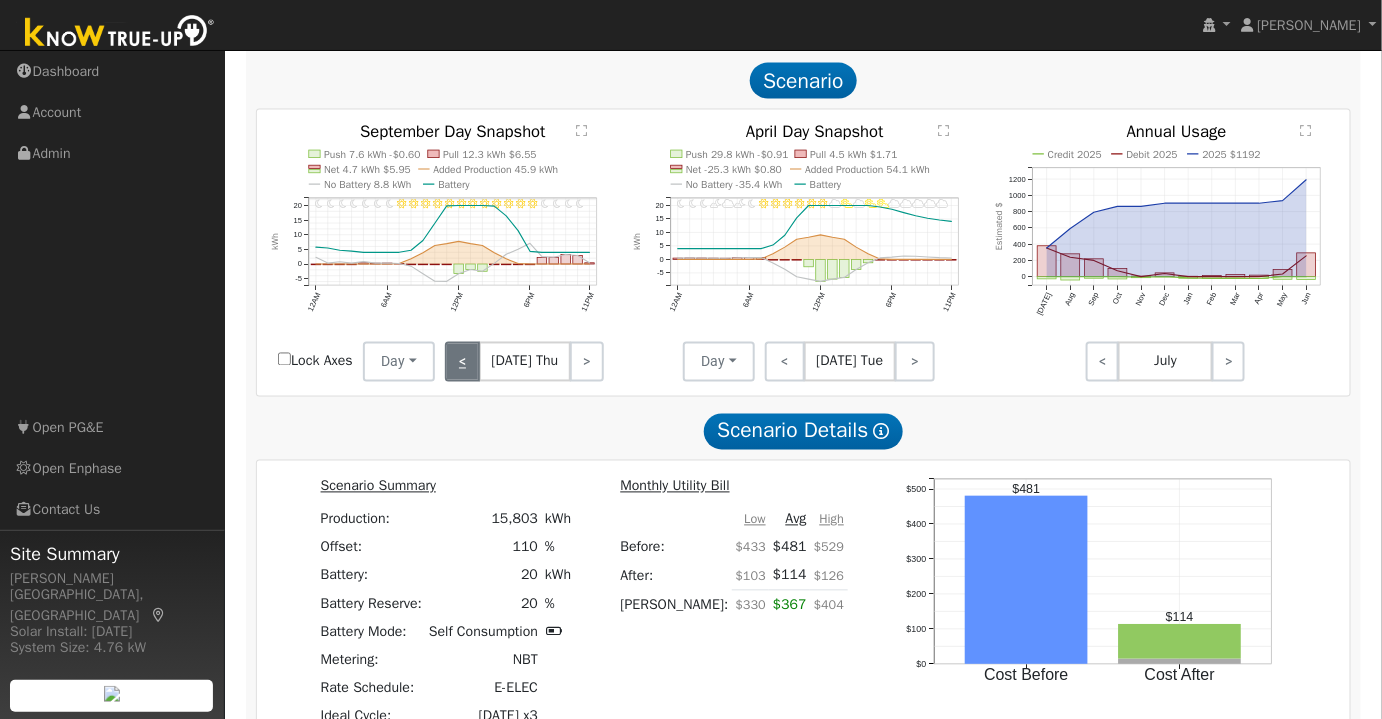 click on "<" at bounding box center [462, 362] 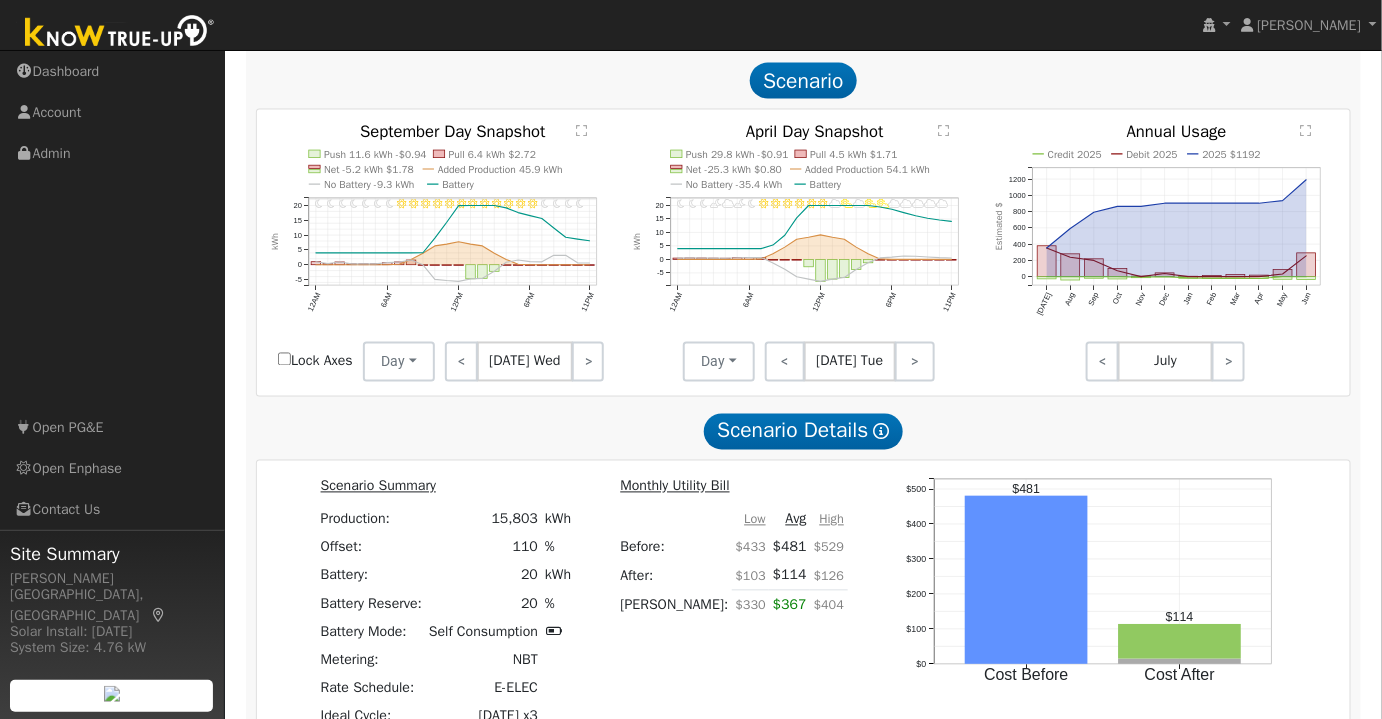 click on "" 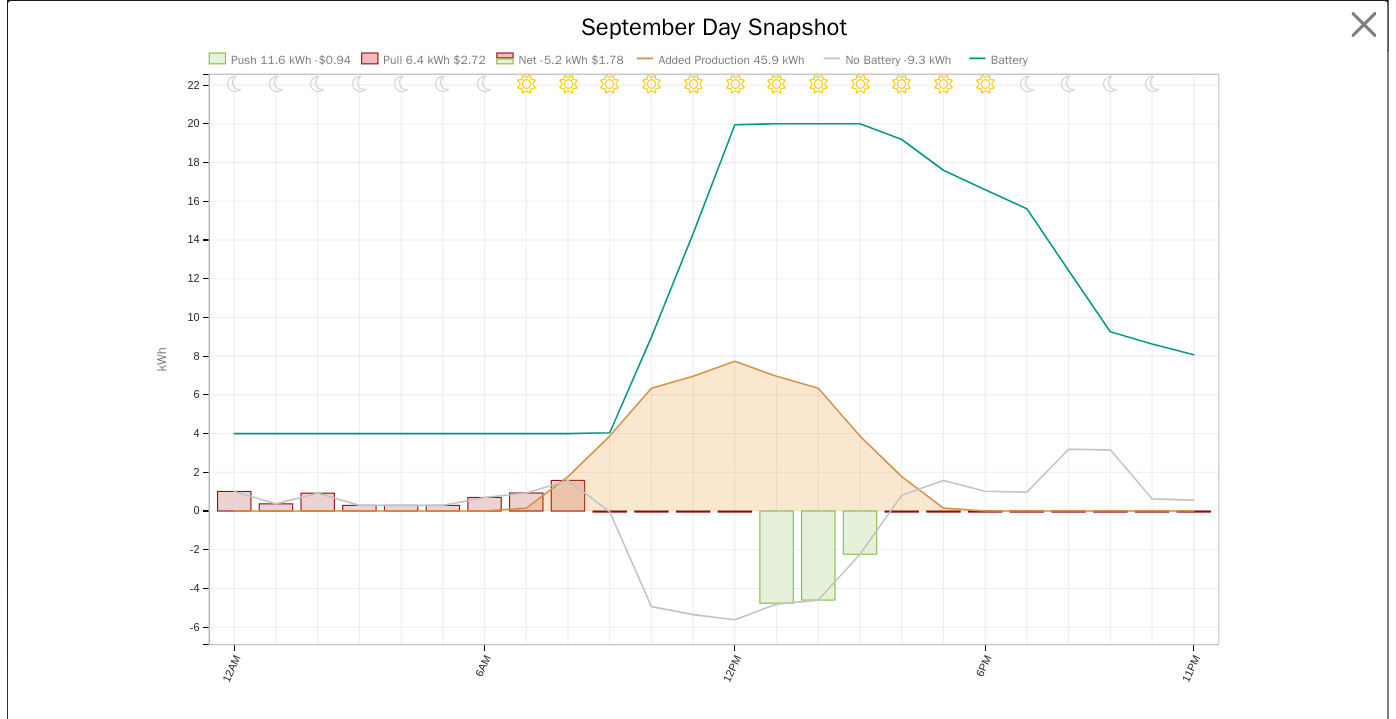 scroll, scrollTop: 1008, scrollLeft: 0, axis: vertical 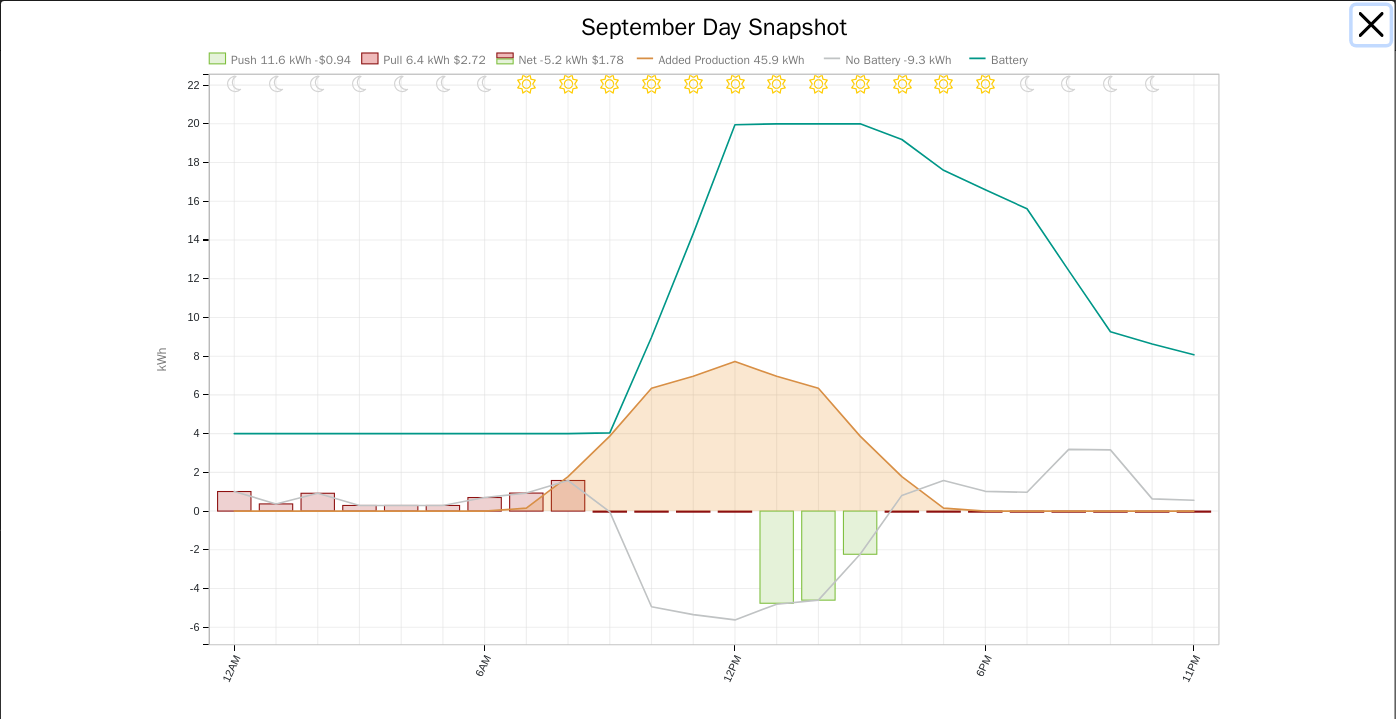 click at bounding box center [1372, 25] 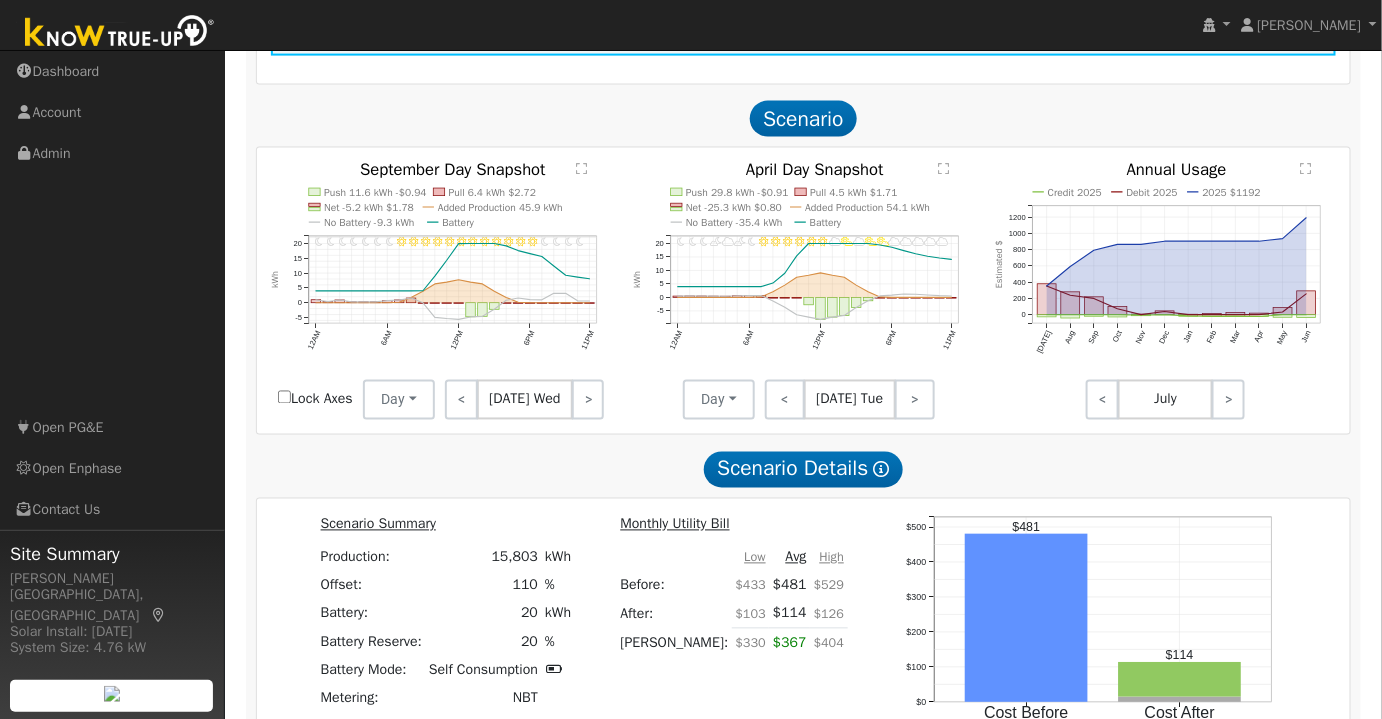 click on "" 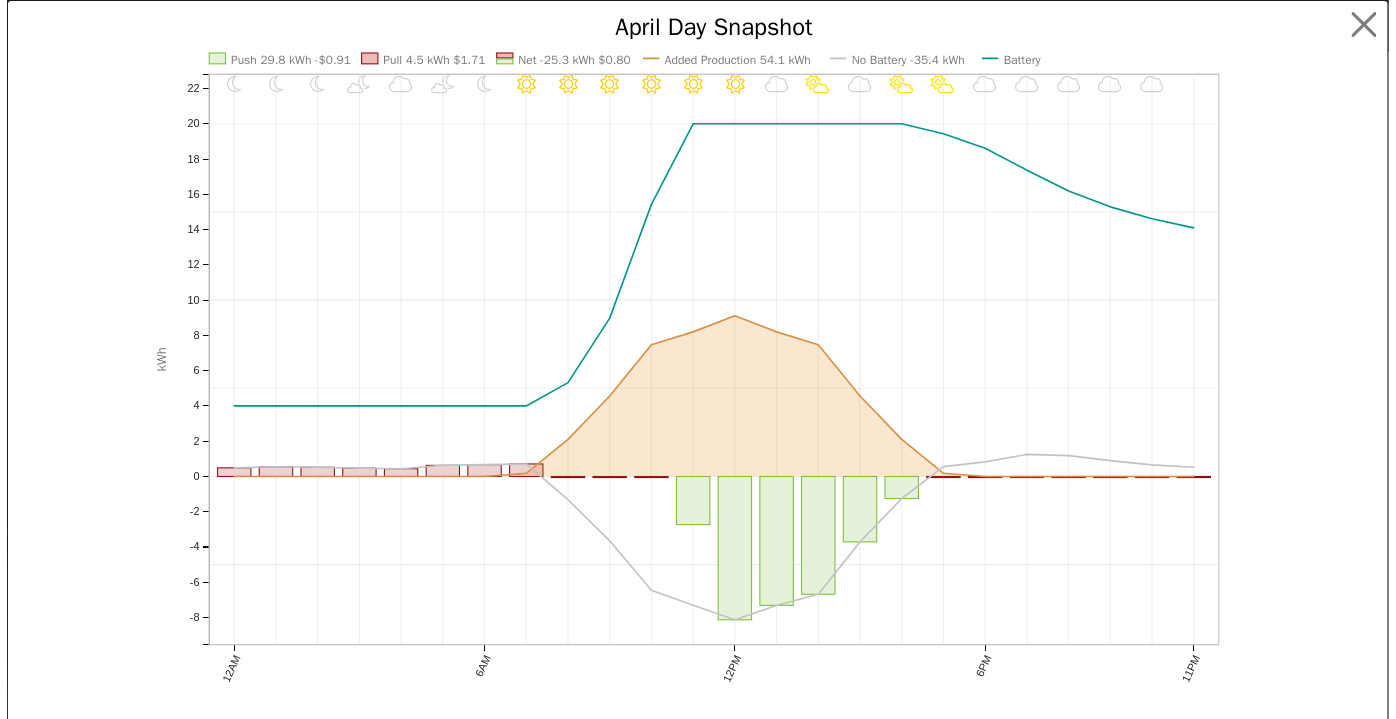 scroll, scrollTop: 970, scrollLeft: 0, axis: vertical 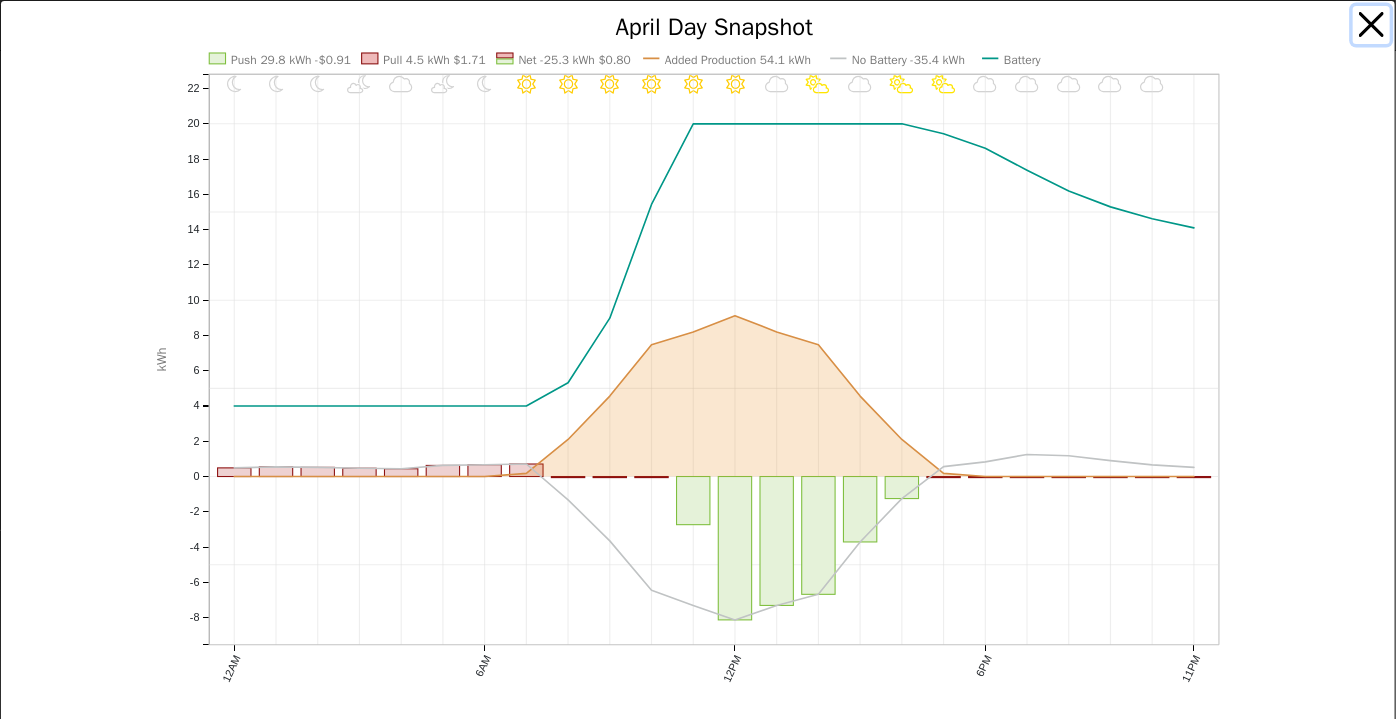 click at bounding box center [1372, 25] 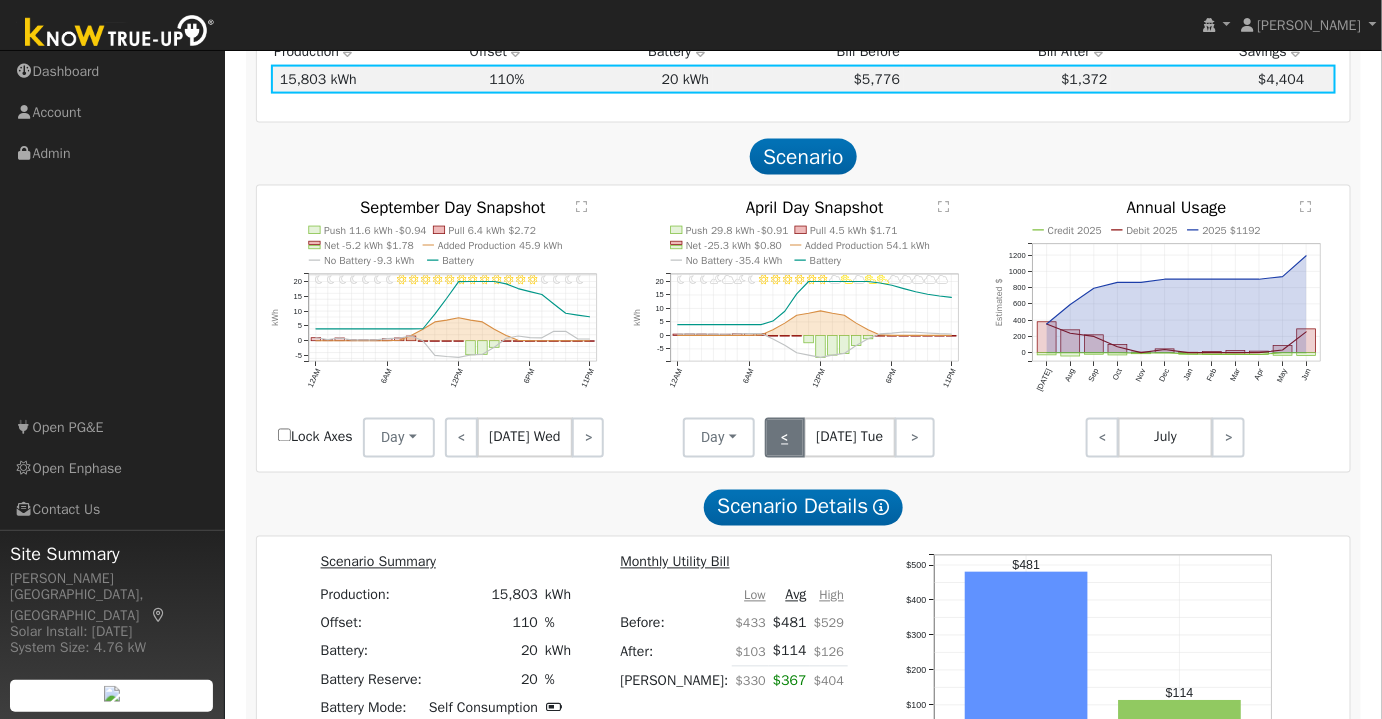 click on "<" at bounding box center (785, 438) 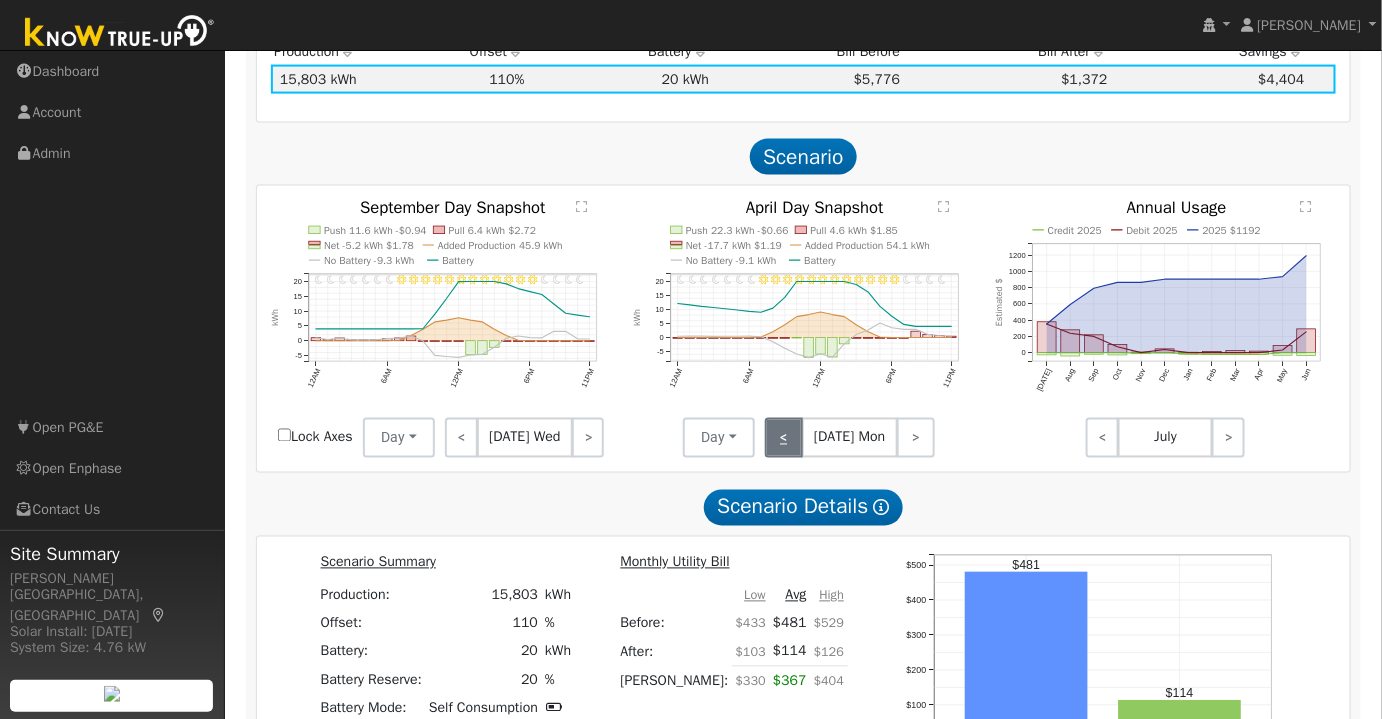 click on "<" at bounding box center (783, 438) 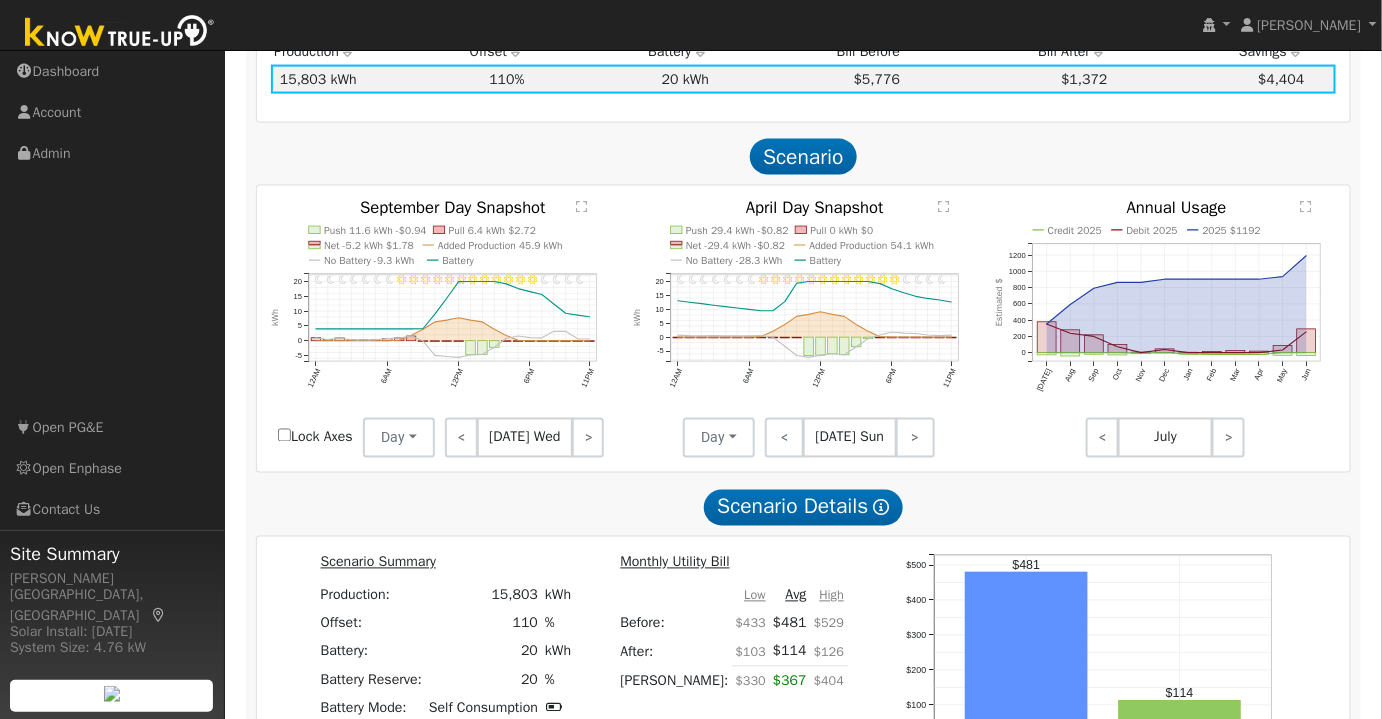 click on "" 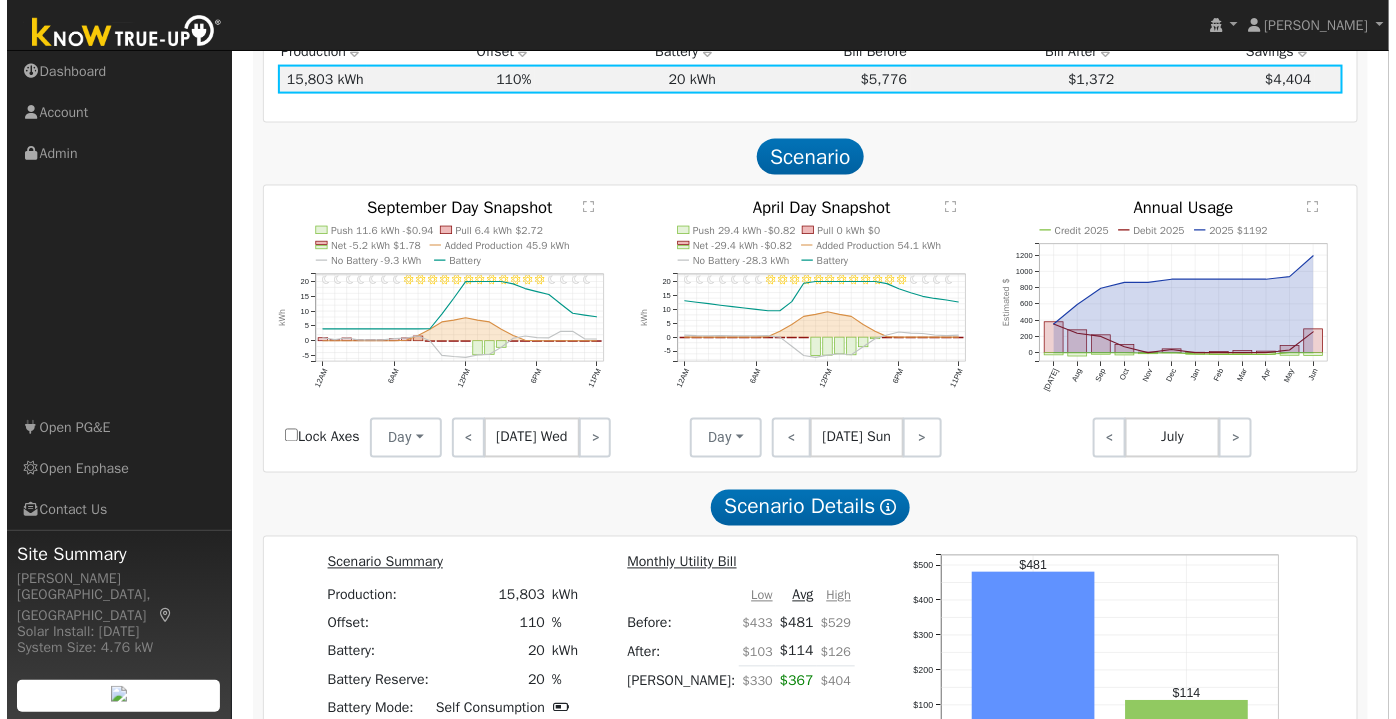 scroll, scrollTop: 933, scrollLeft: 0, axis: vertical 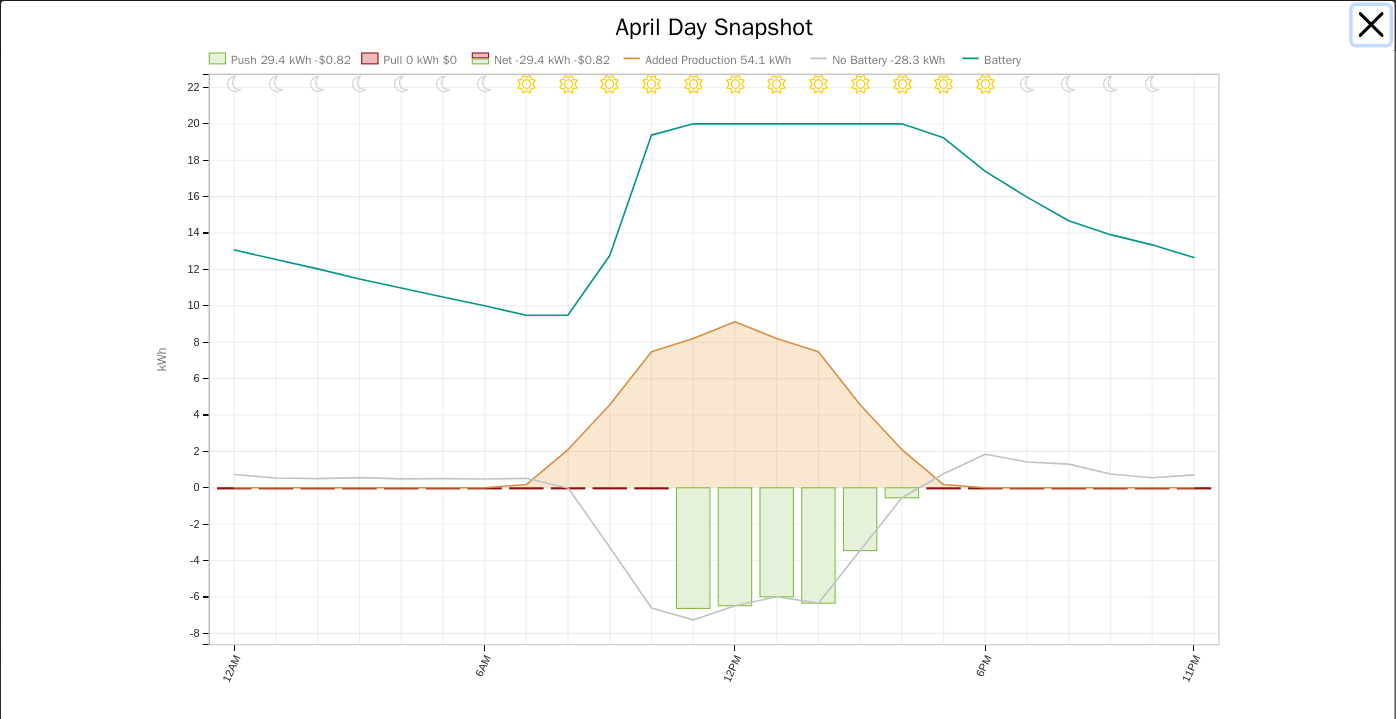 click at bounding box center (1372, 25) 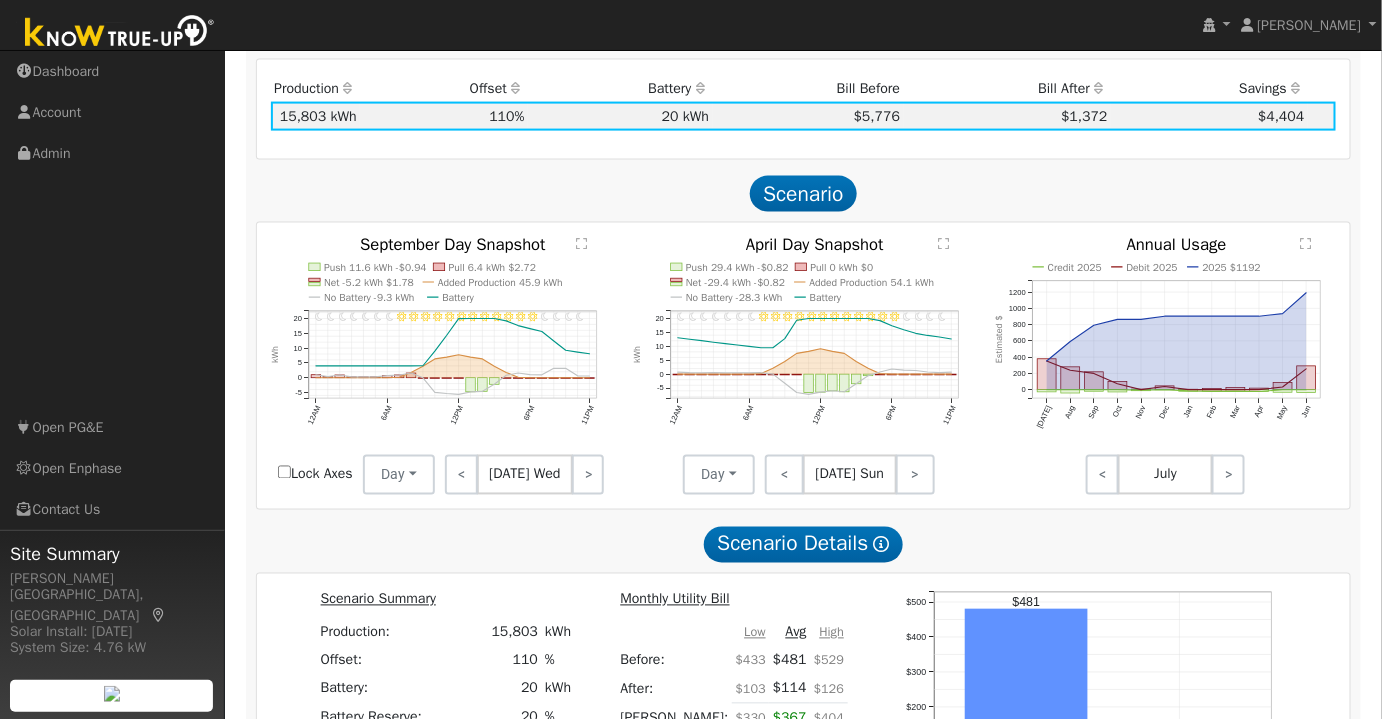 click on "" 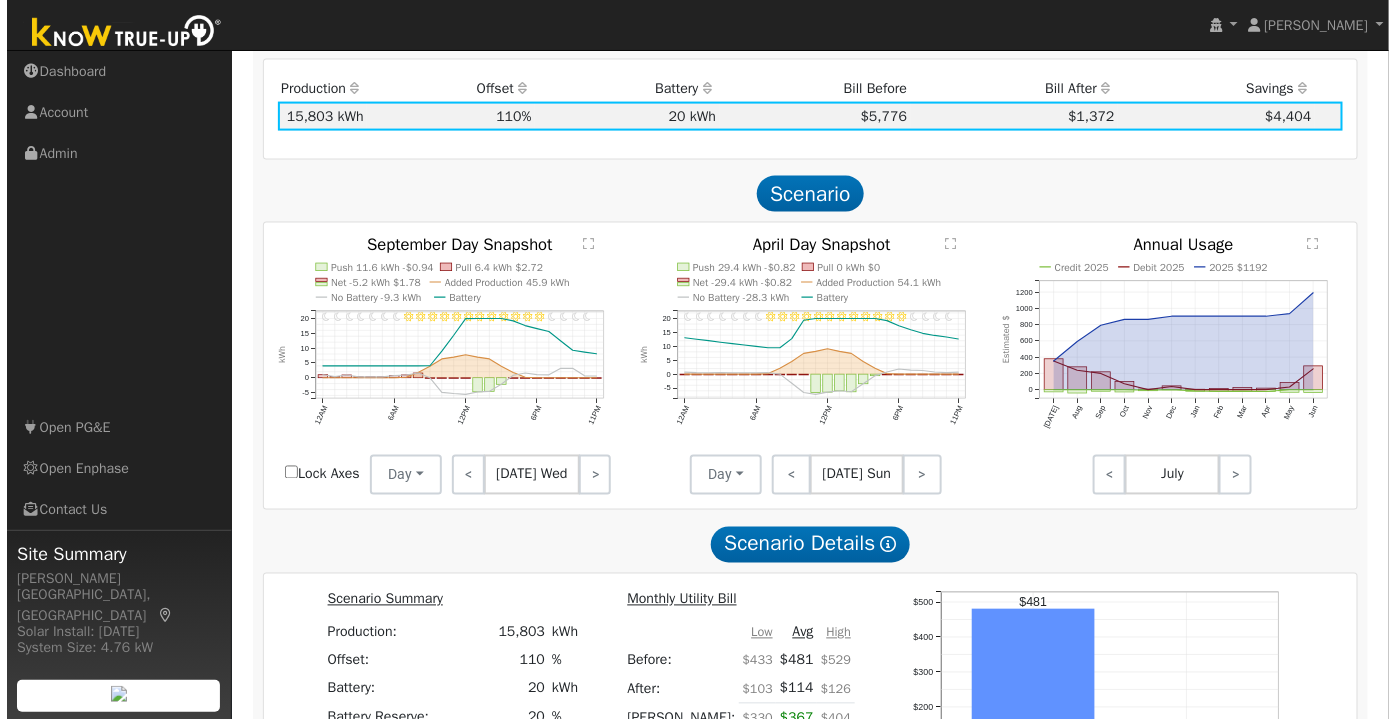 scroll, scrollTop: 896, scrollLeft: 0, axis: vertical 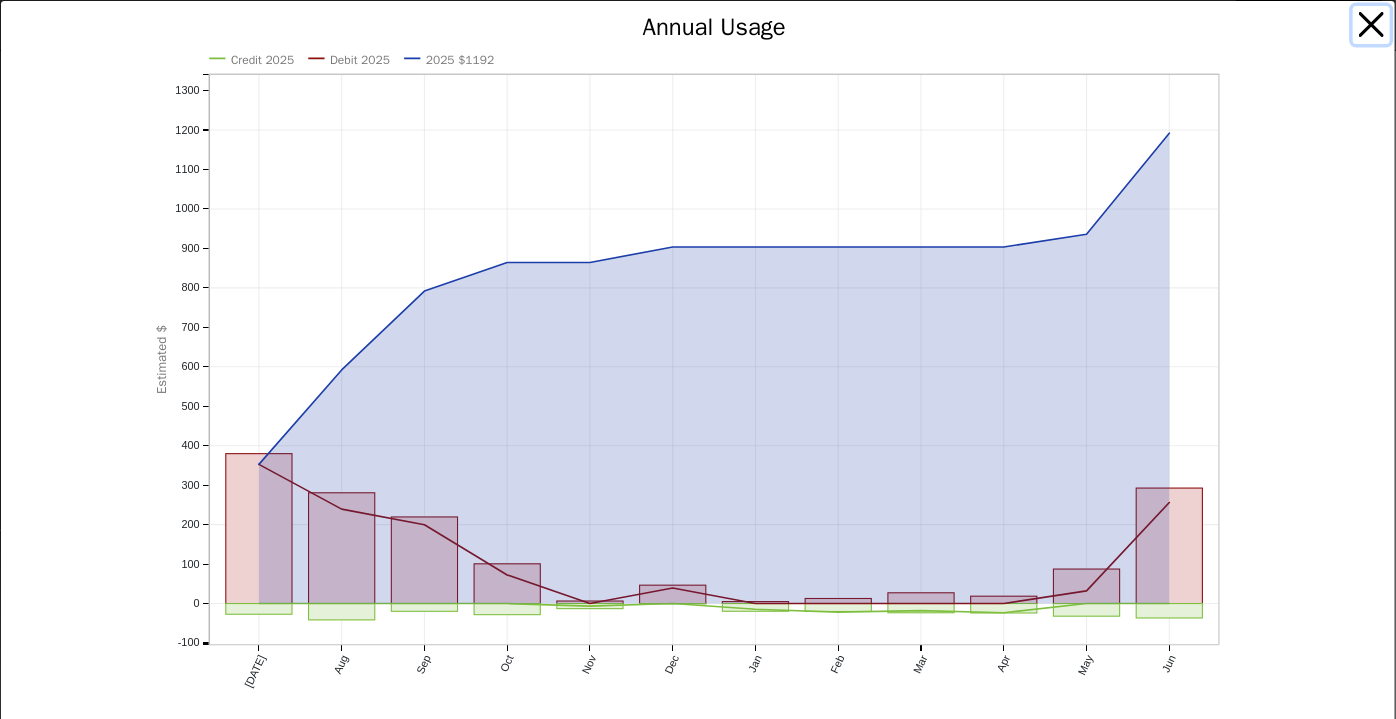click at bounding box center [1372, 25] 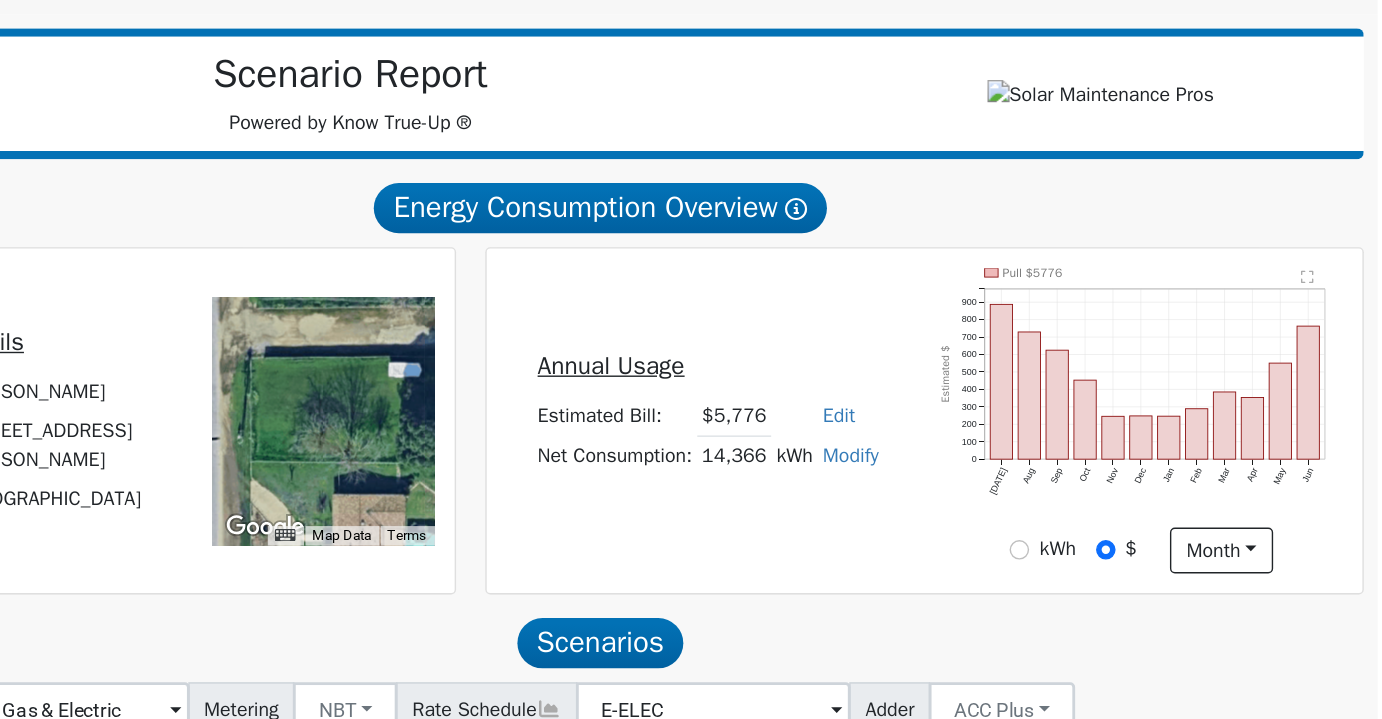 scroll, scrollTop: 205, scrollLeft: 0, axis: vertical 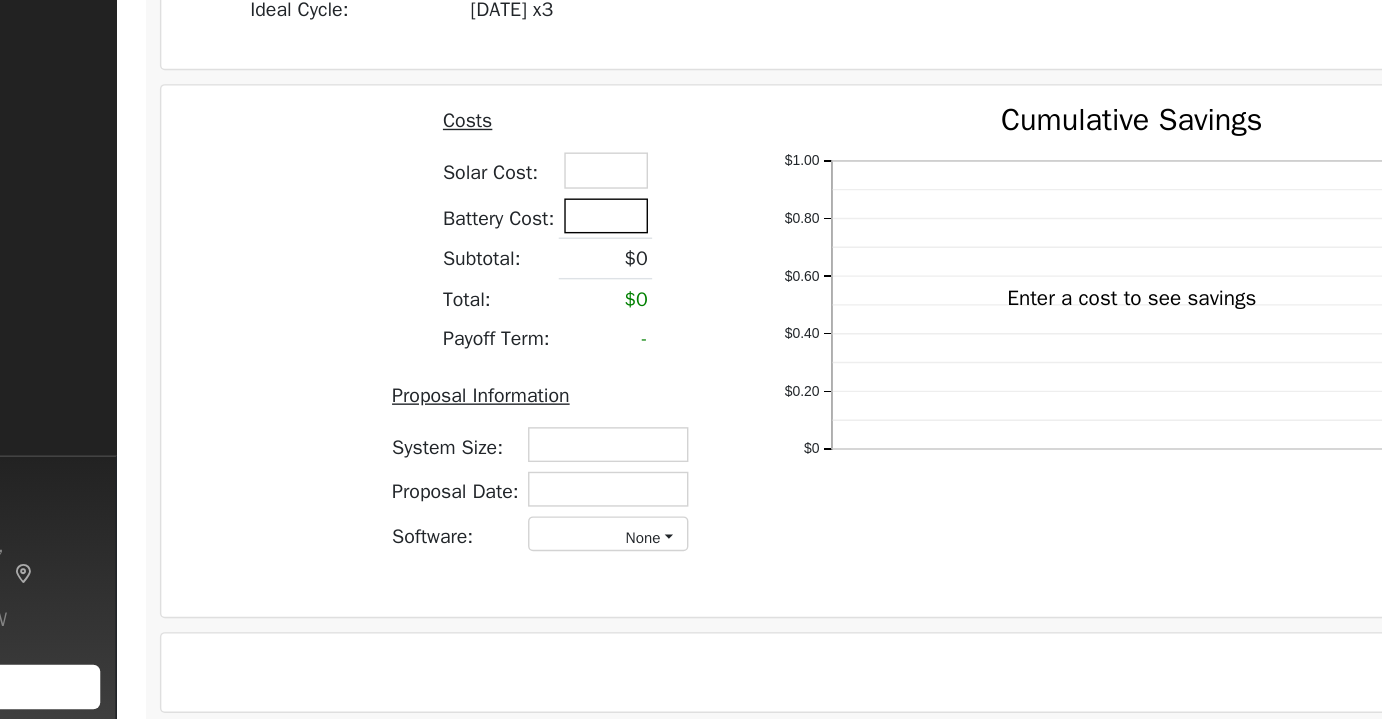 click at bounding box center [576, 358] 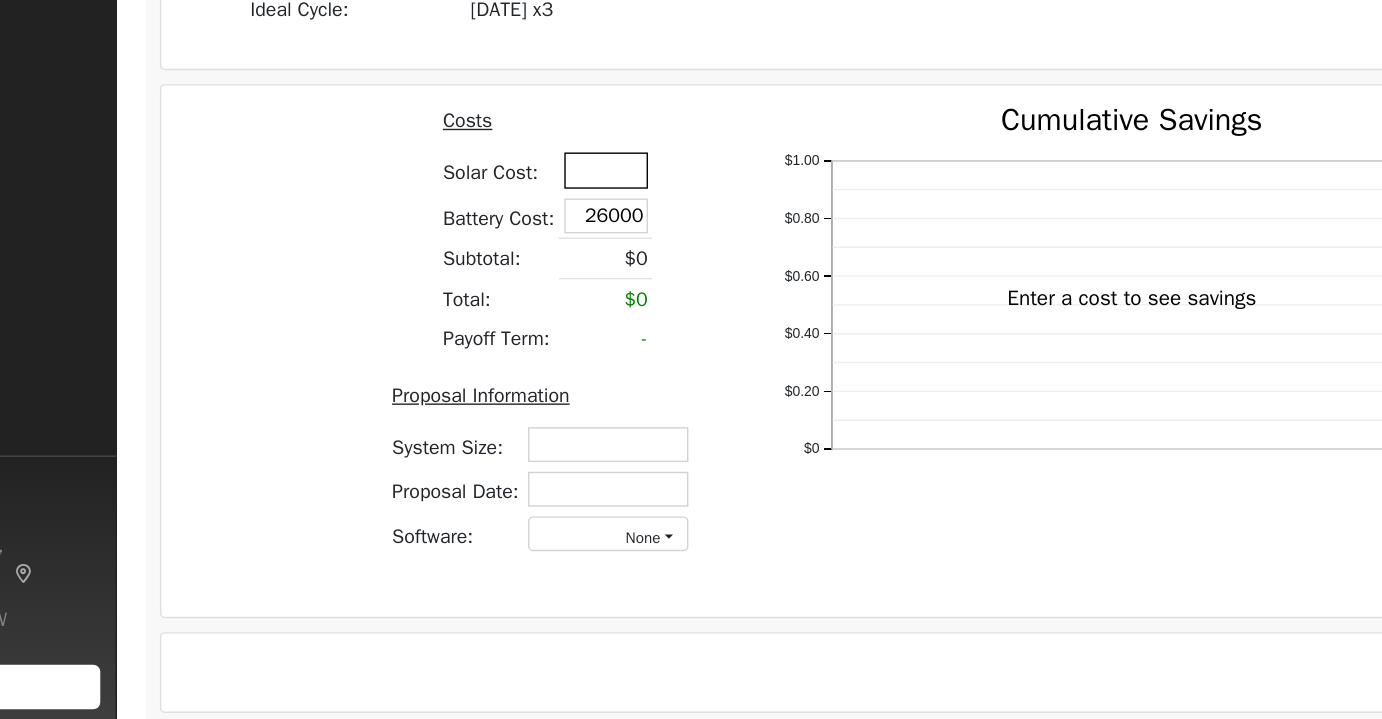 click at bounding box center (576, 325) 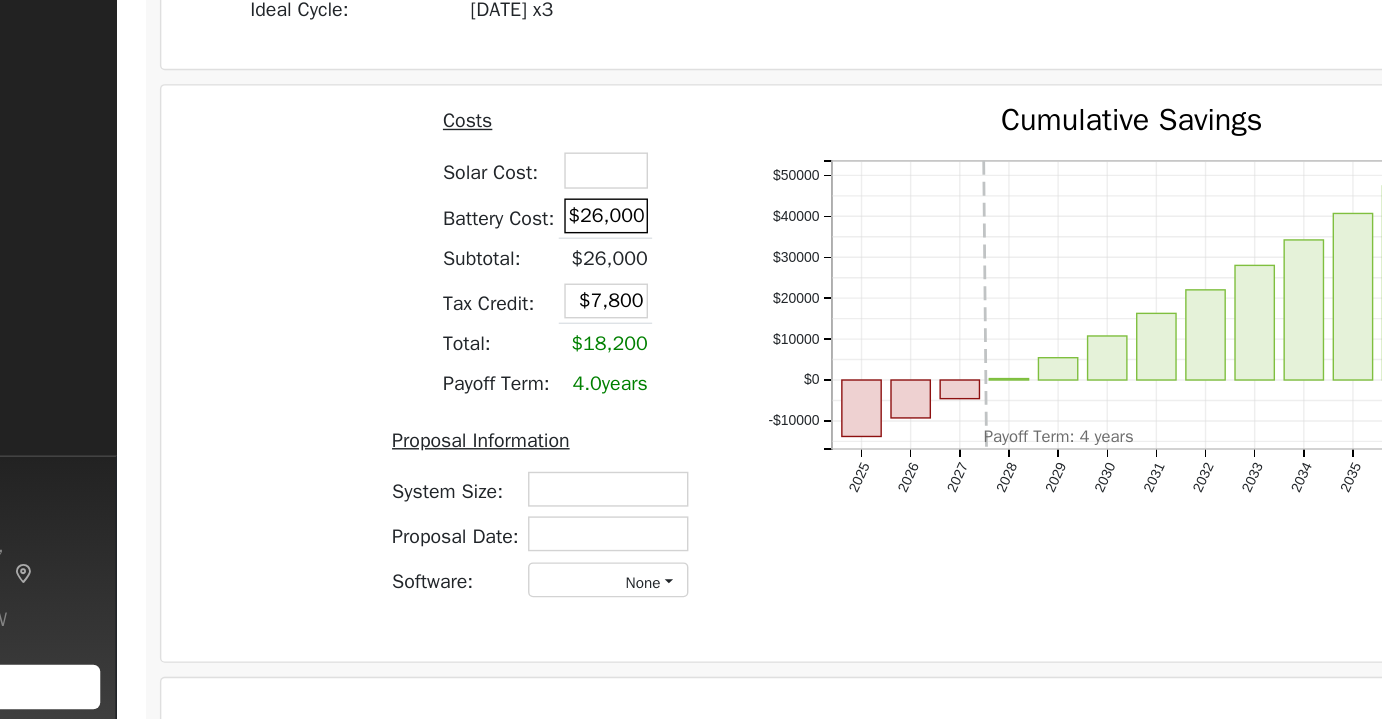 click on "$26,000" at bounding box center (576, 358) 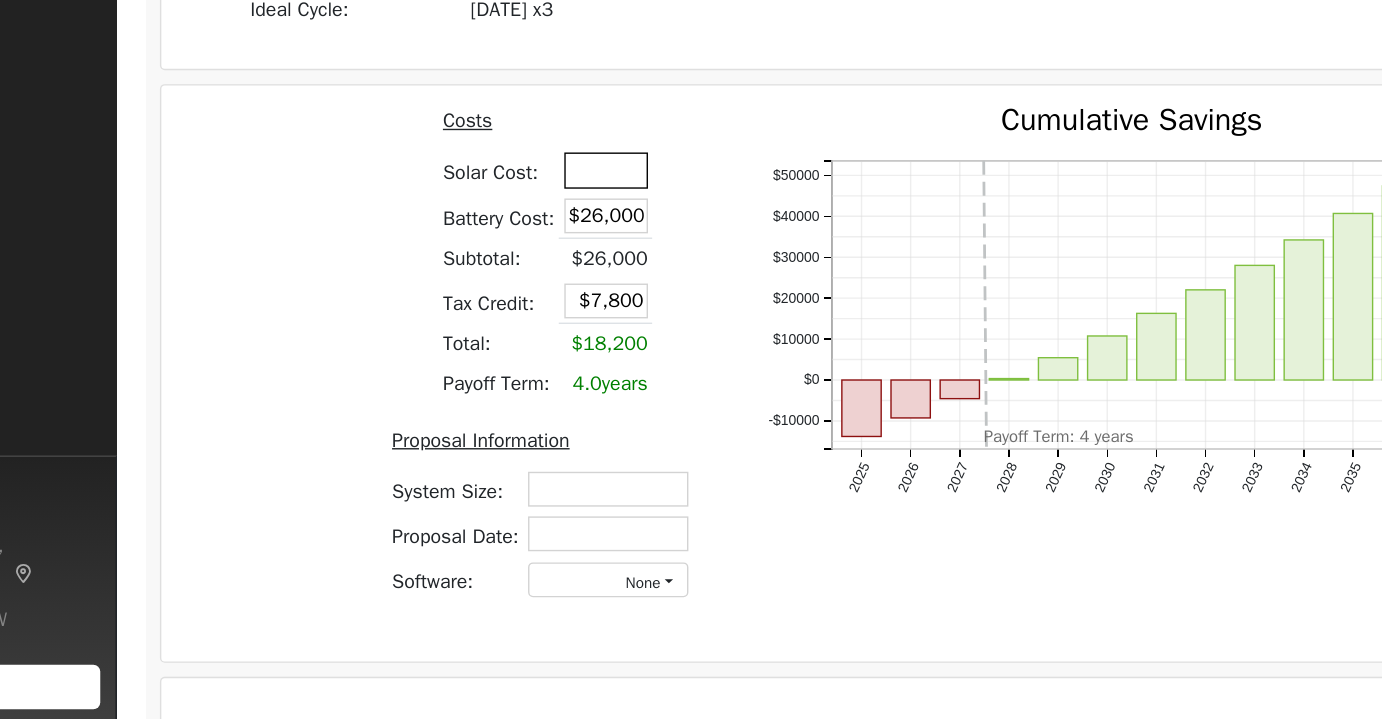 click at bounding box center (576, 325) 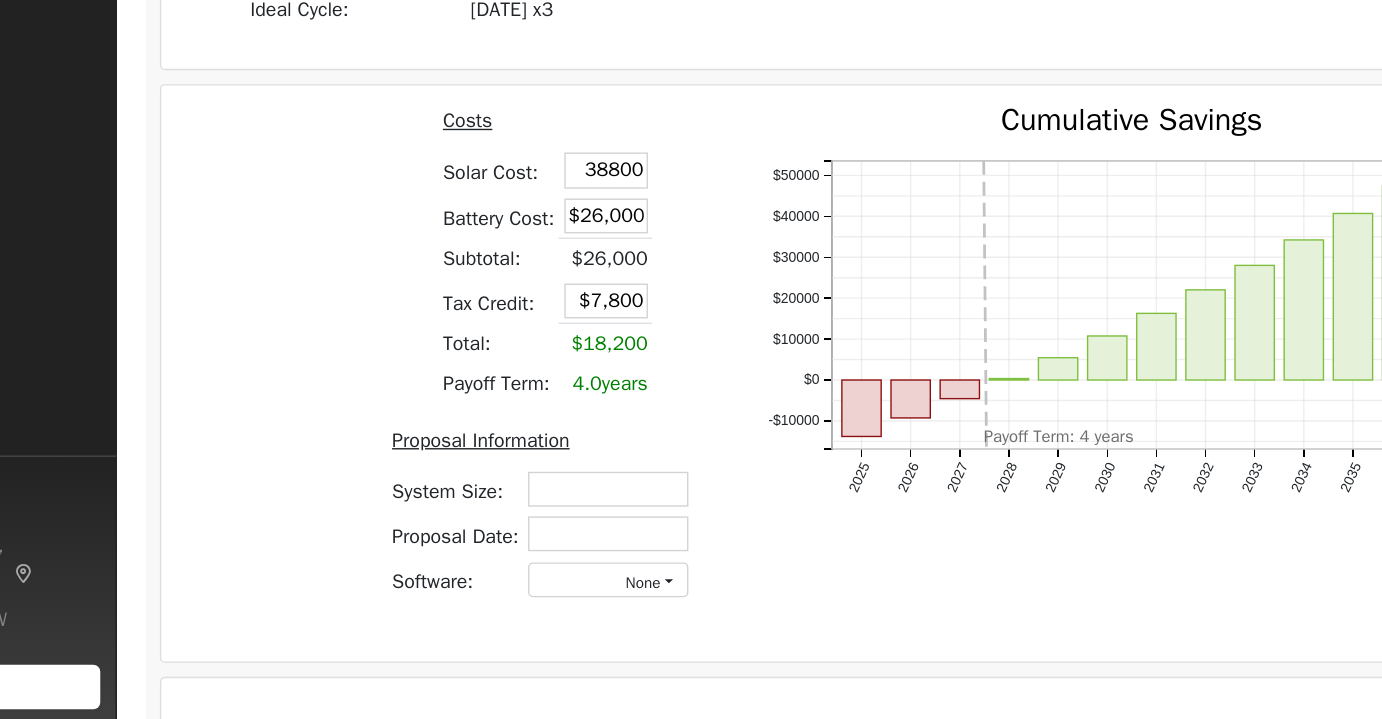 type on "$38,800" 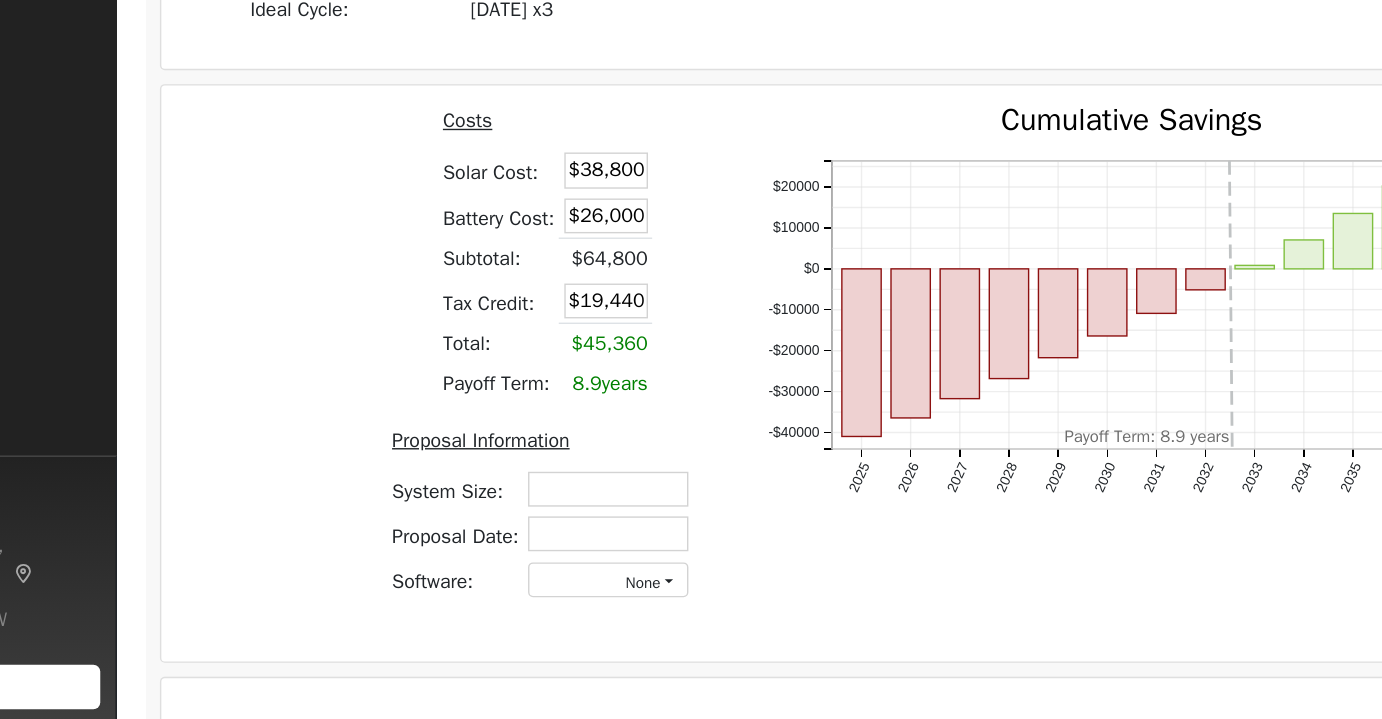 click on "Costs  Solar Cost:  $38,800  Battery Cost:  $26,000 Subtotal: $64,800  Tax Credit:  $19,440 Total: $45,360 Payoff Term: 8.9  years Proposal Information  System Size:  Proposal Date: Software: None - None - Aurora Energy Toolbase OpenSolar Solo Solargraf - Other -" at bounding box center [532, 464] 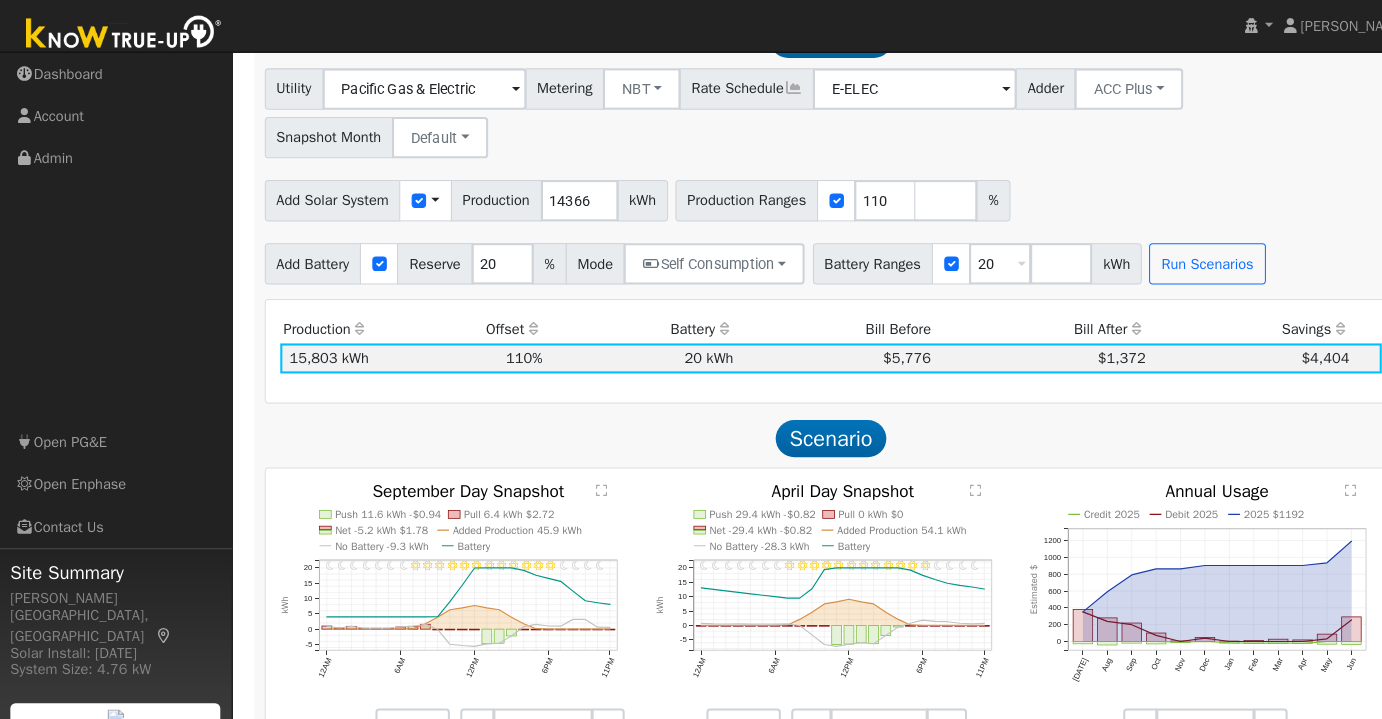 scroll, scrollTop: 697, scrollLeft: 0, axis: vertical 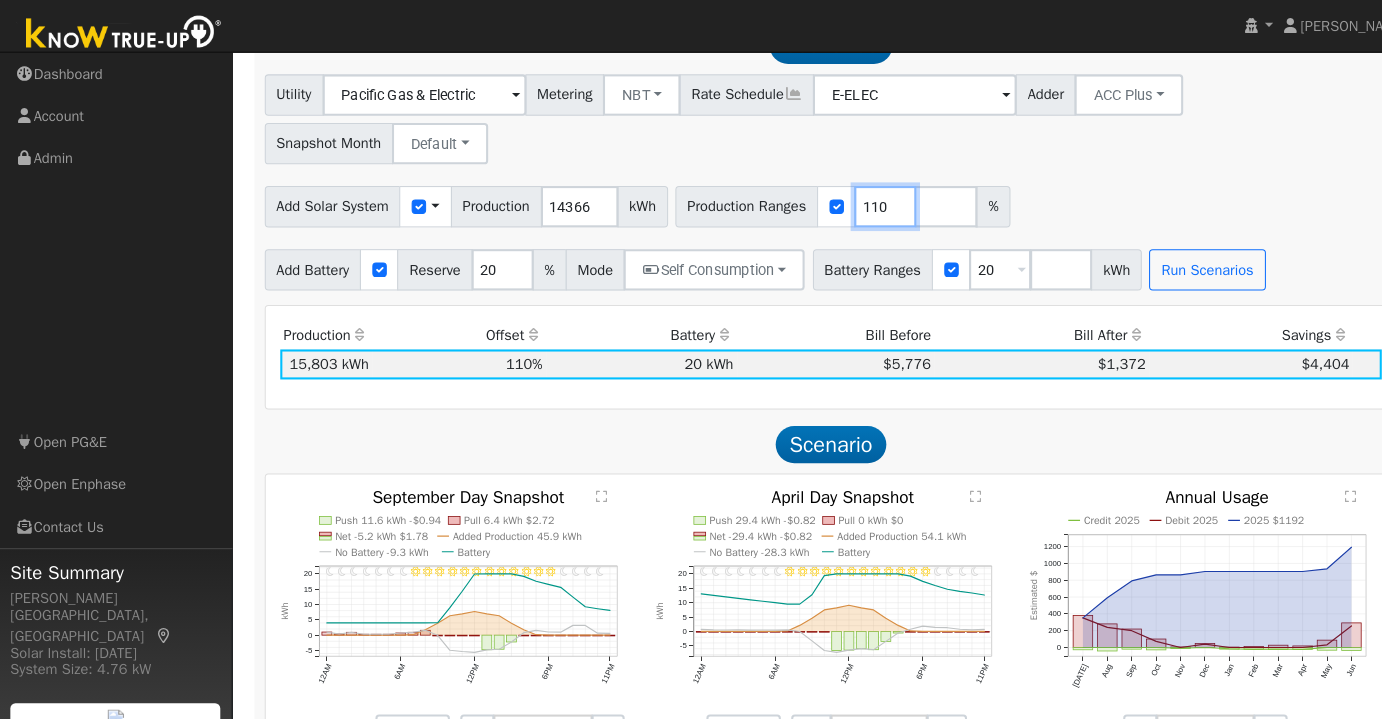 click on "110" at bounding box center [856, 200] 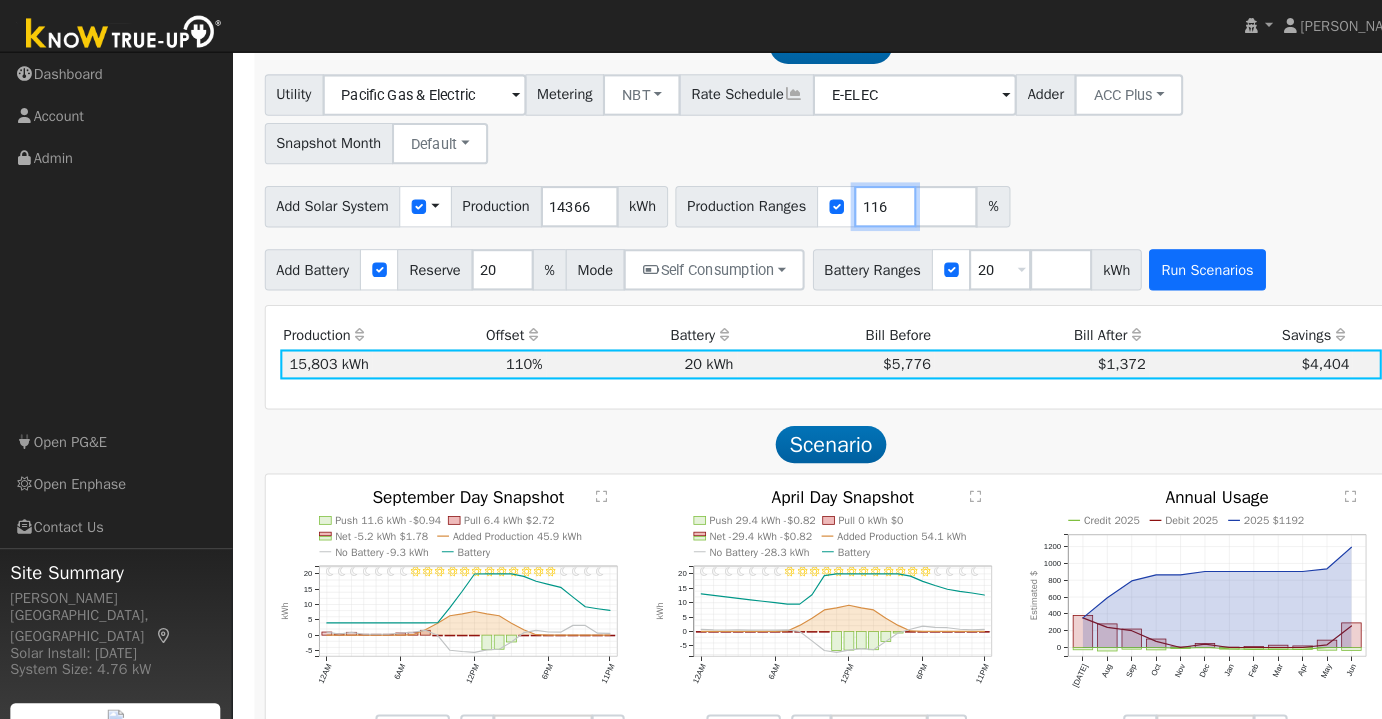 type on "116" 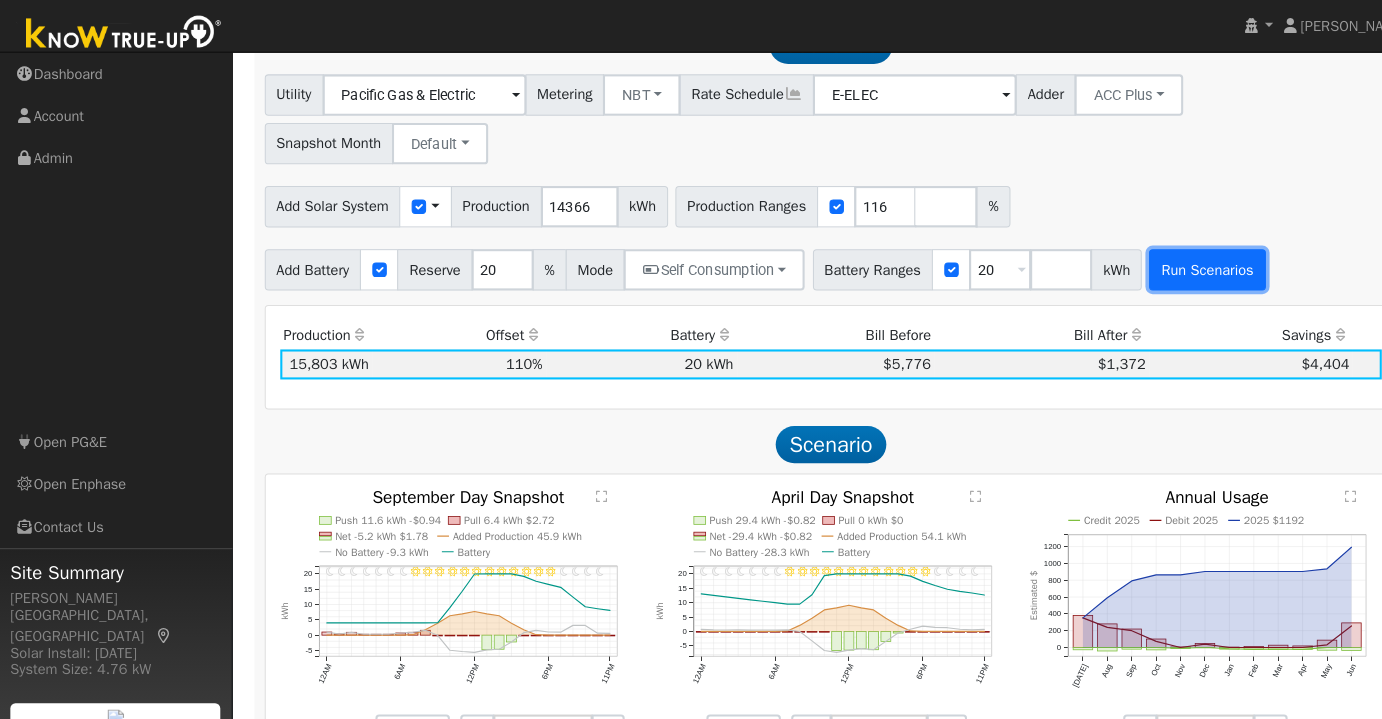 click on "Run Scenarios" at bounding box center [1167, 261] 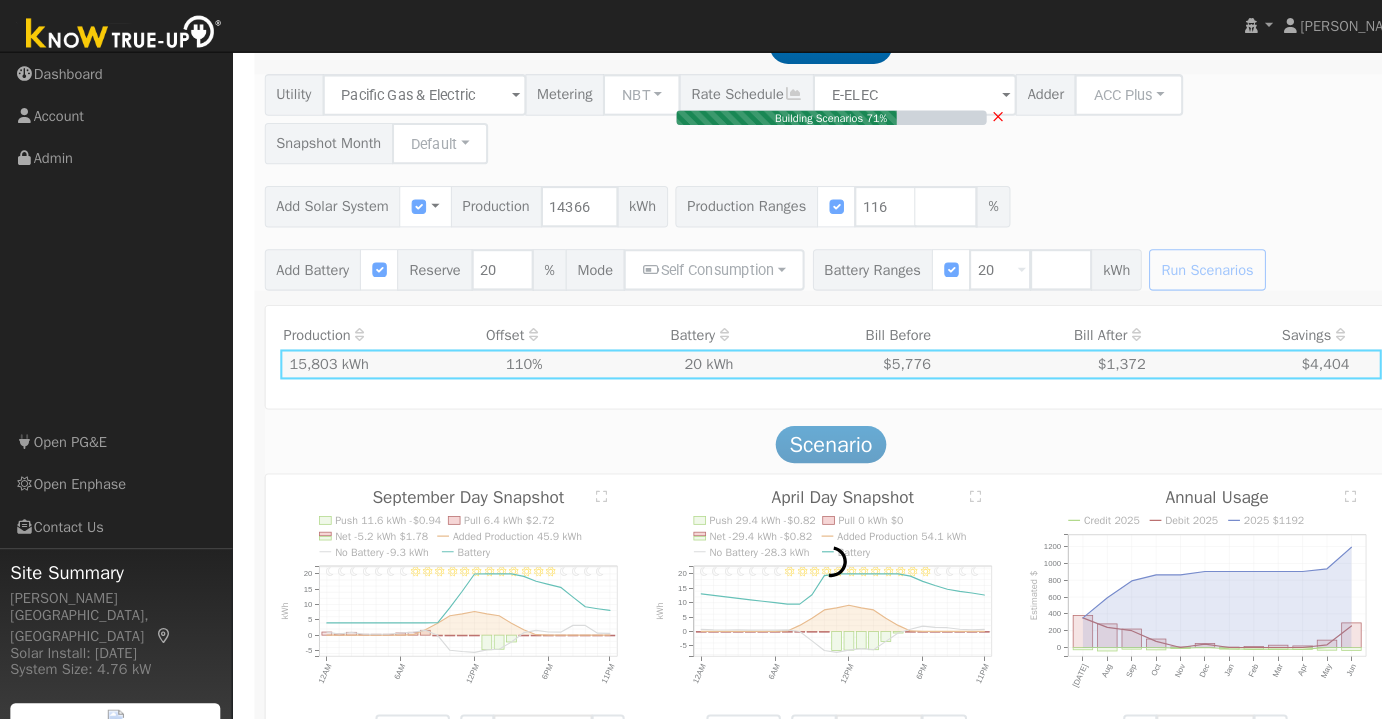 type 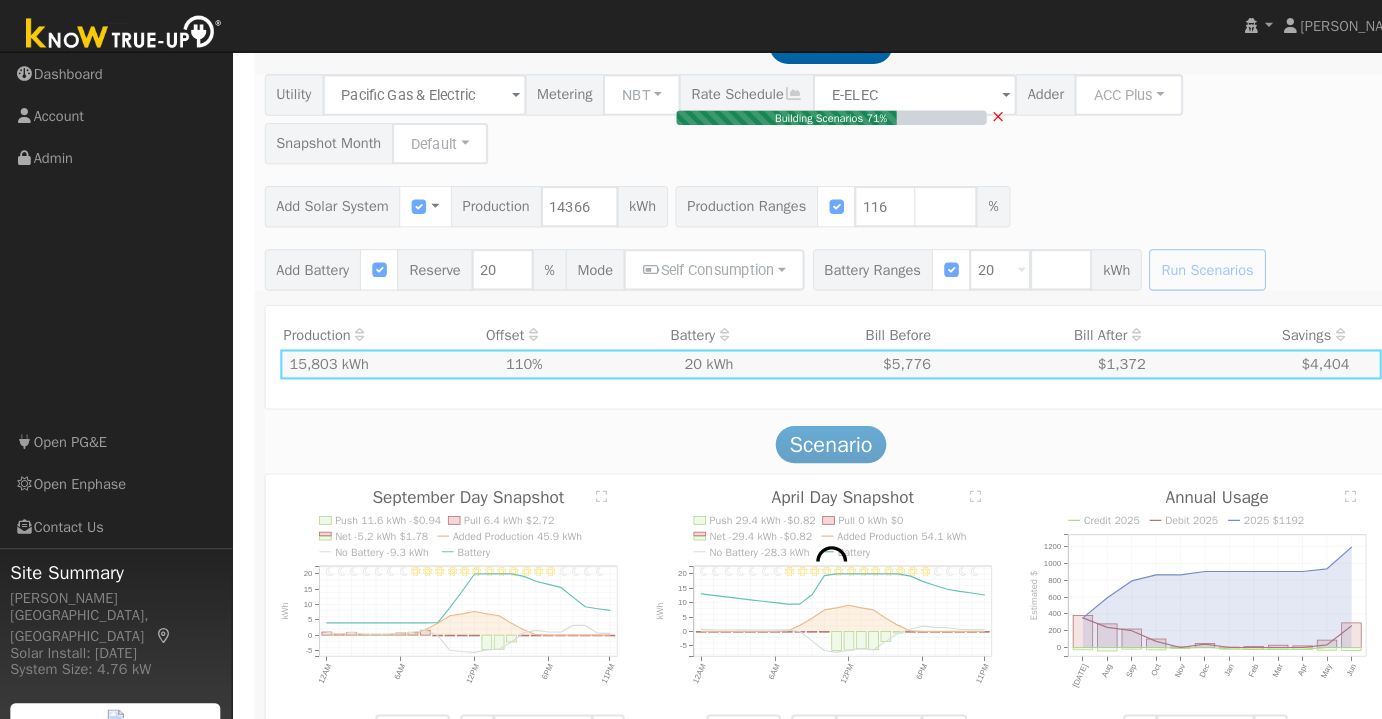 type 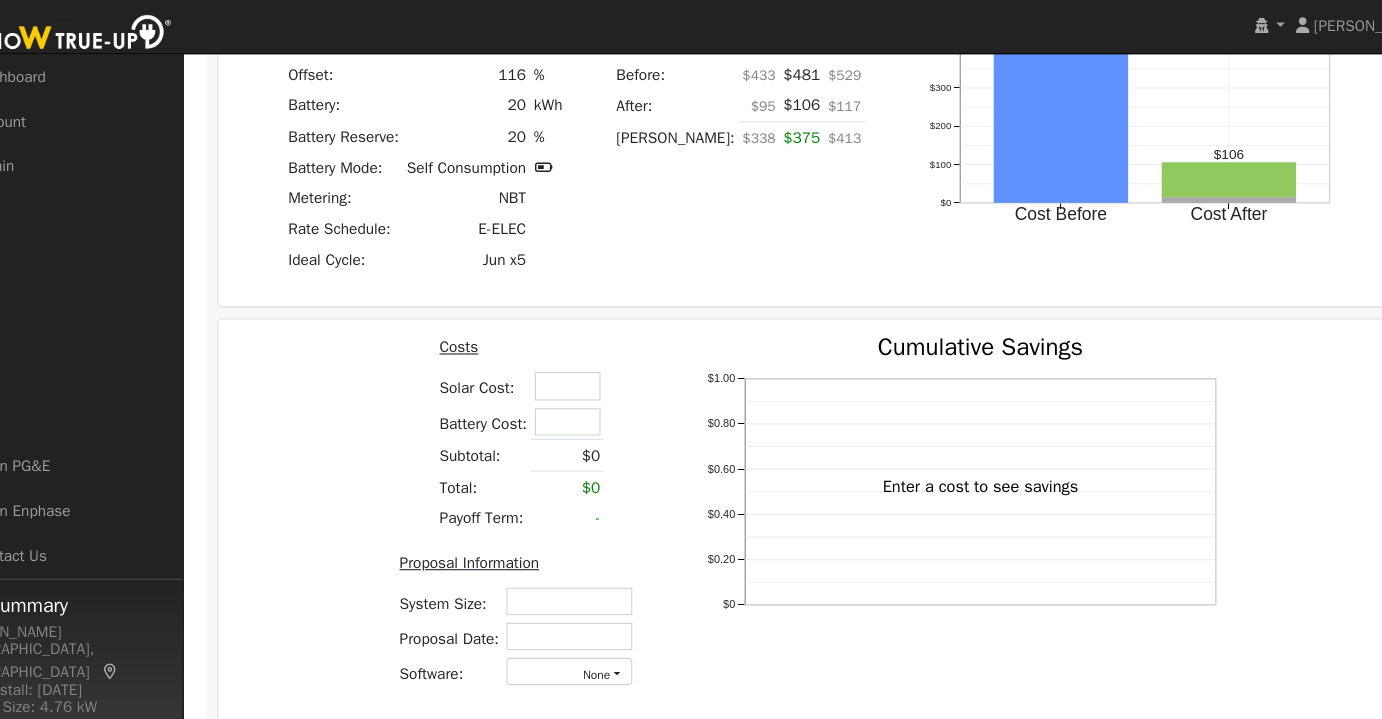 scroll, scrollTop: 1524, scrollLeft: 0, axis: vertical 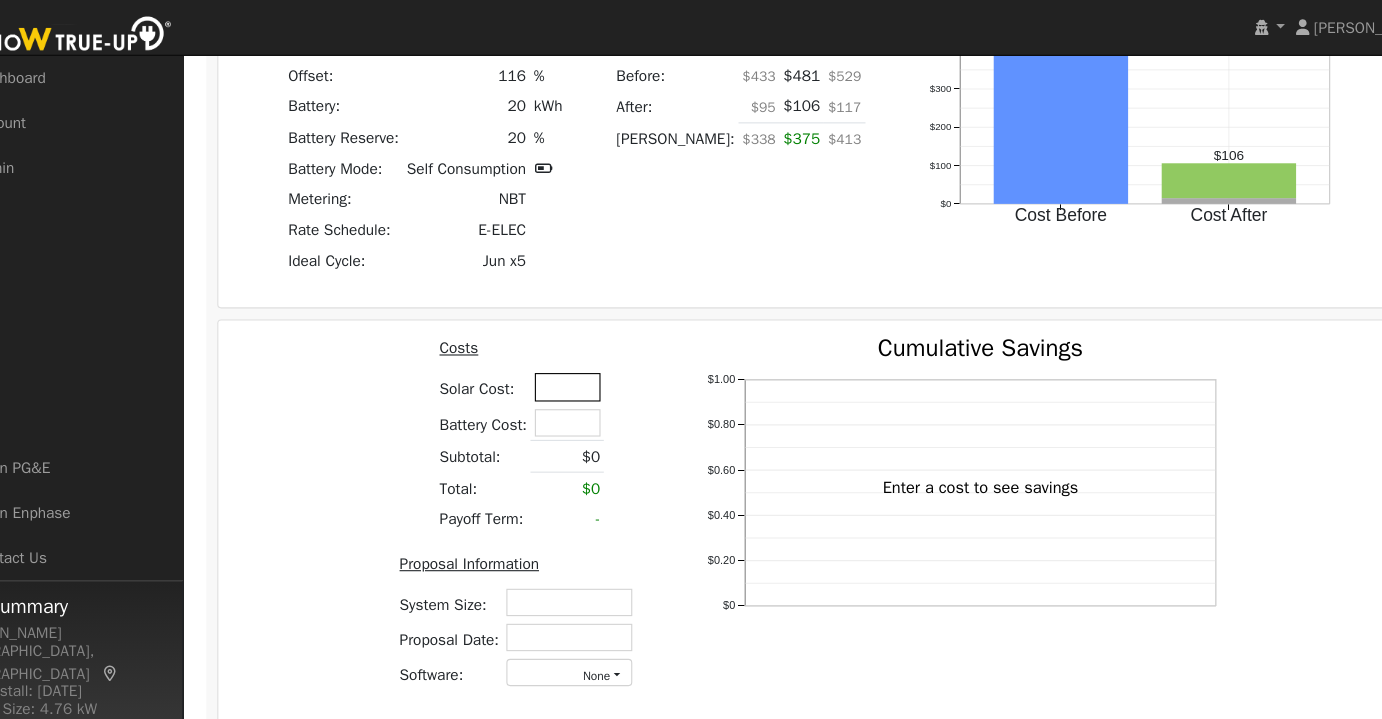 click at bounding box center (576, 353) 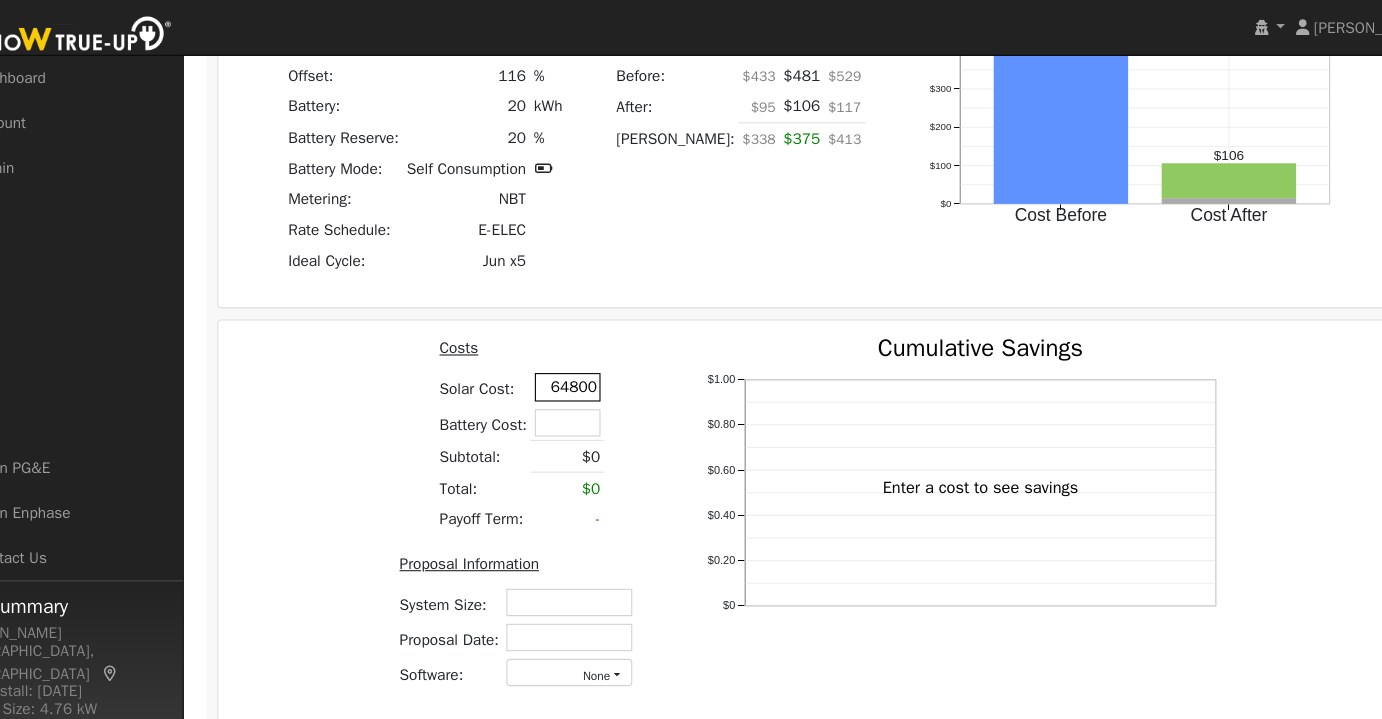 type on "$64,800" 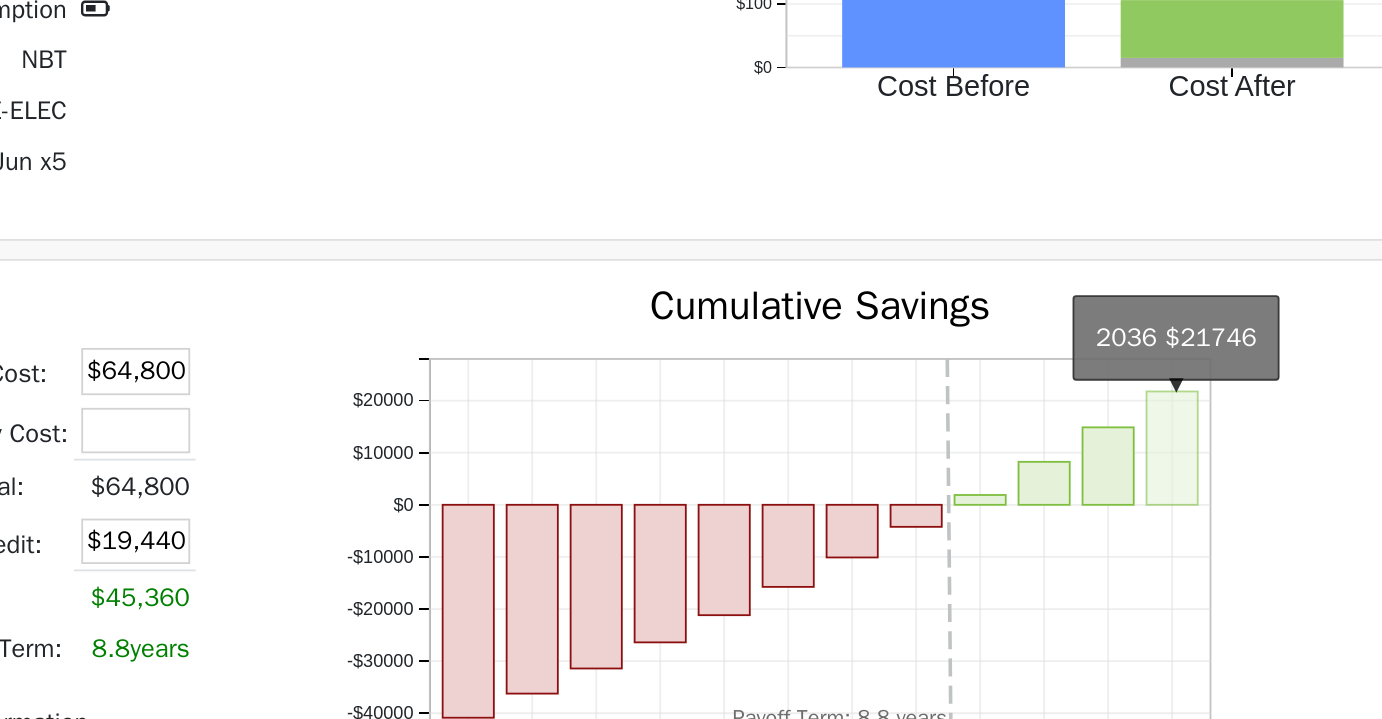 scroll, scrollTop: 1544, scrollLeft: 0, axis: vertical 